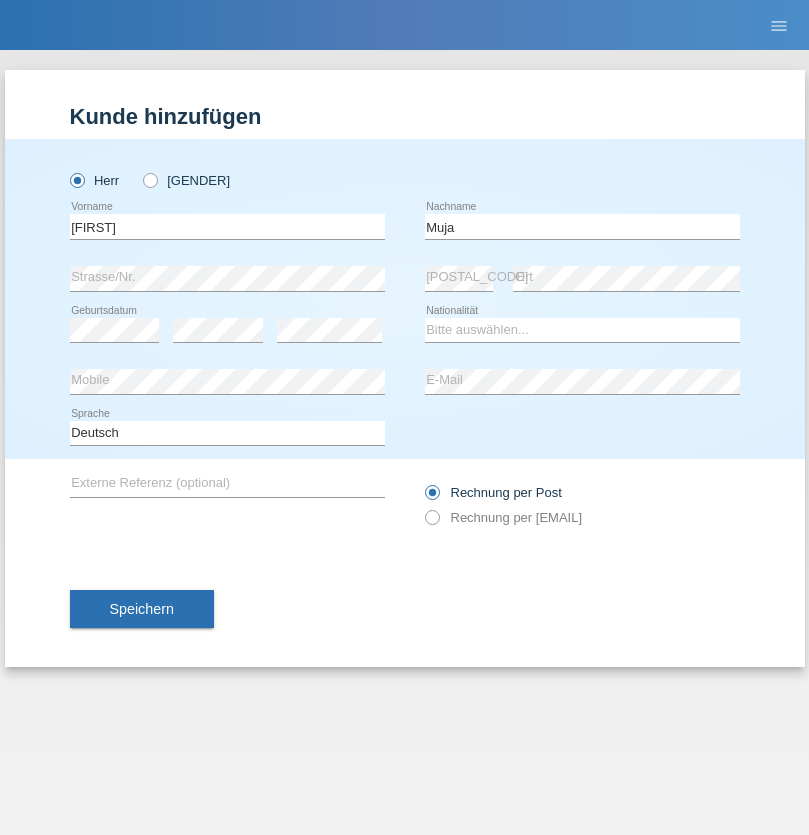 scroll, scrollTop: 0, scrollLeft: 0, axis: both 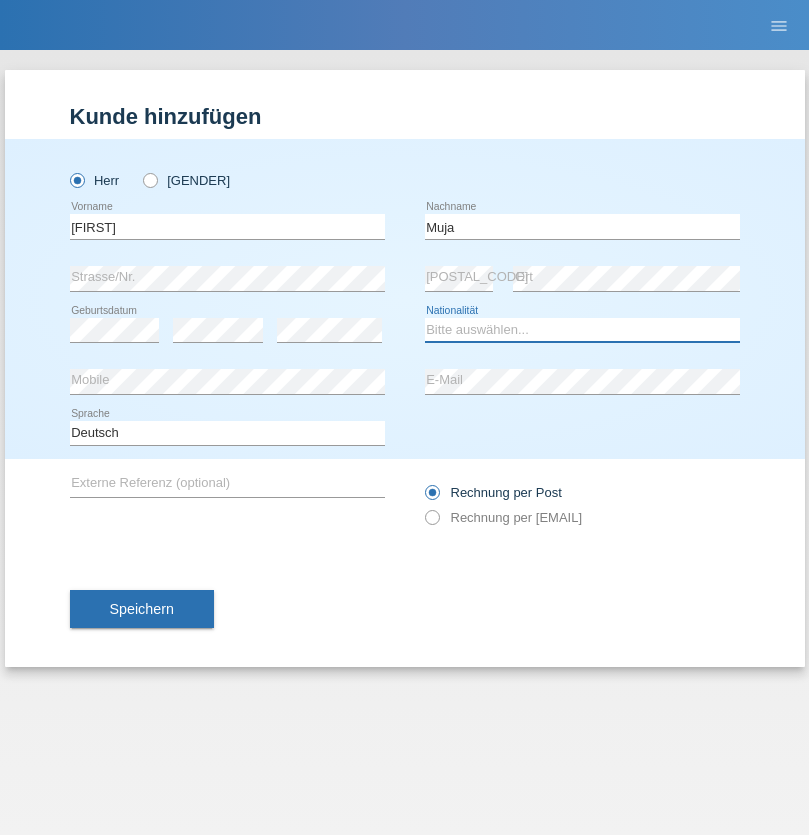 select on "XK" 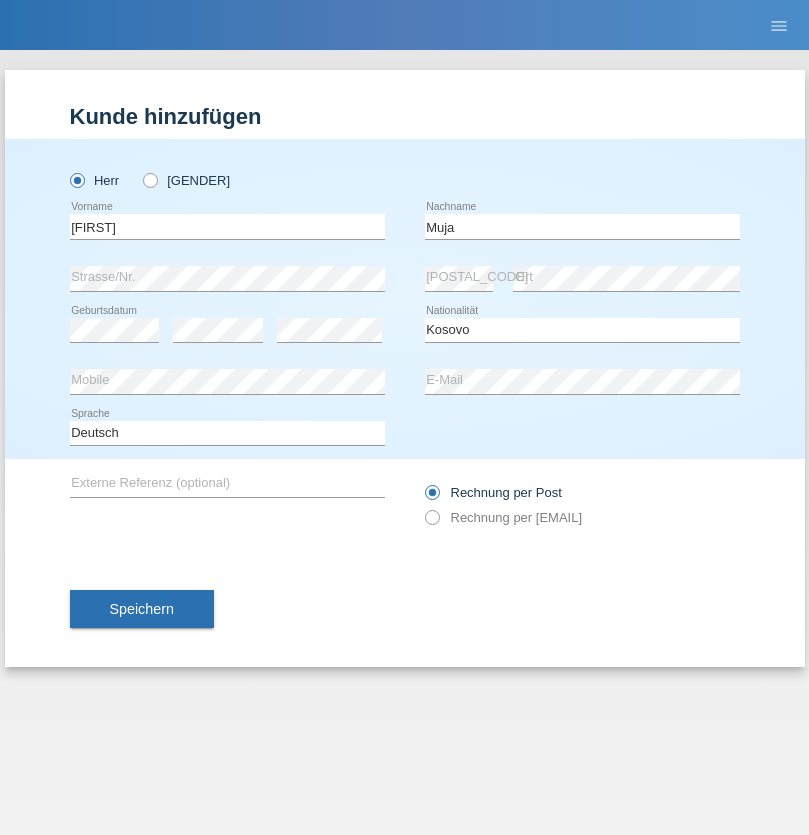 select on "C" 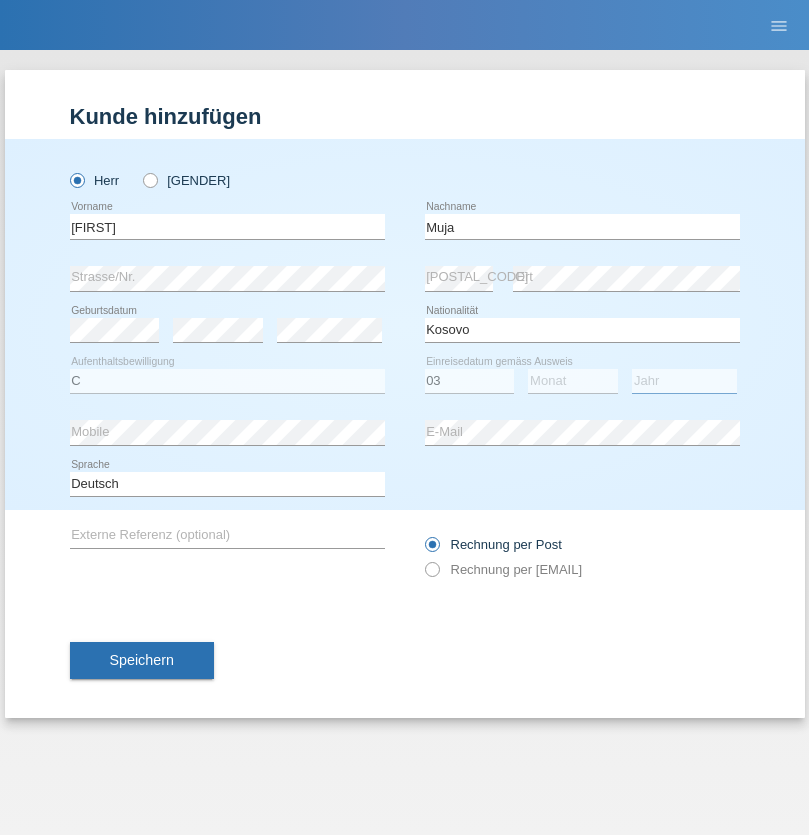 select on "2021" 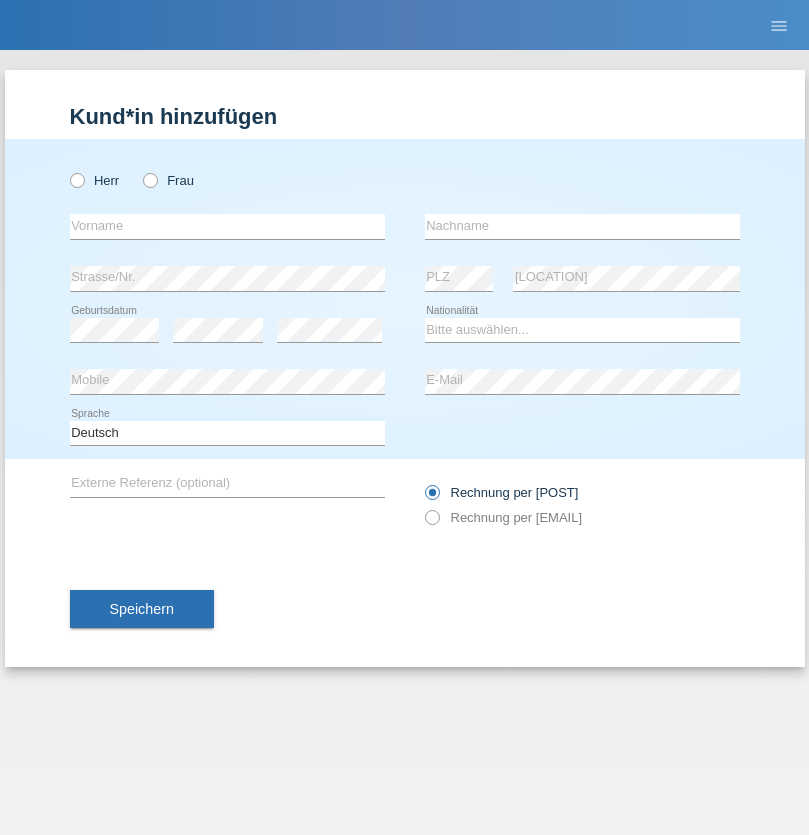 scroll, scrollTop: 0, scrollLeft: 0, axis: both 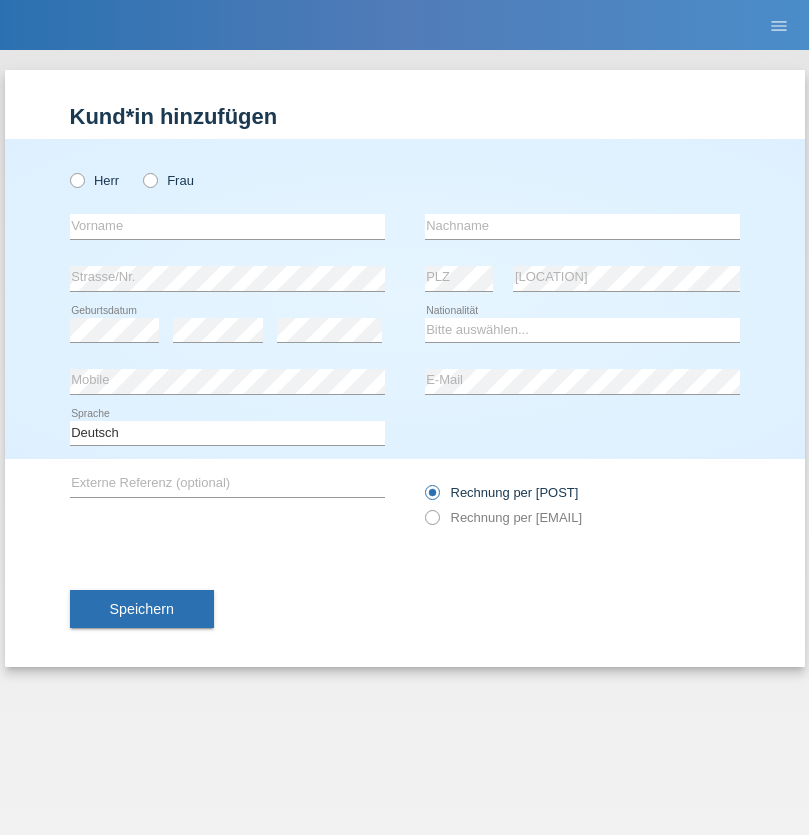 radio on "true" 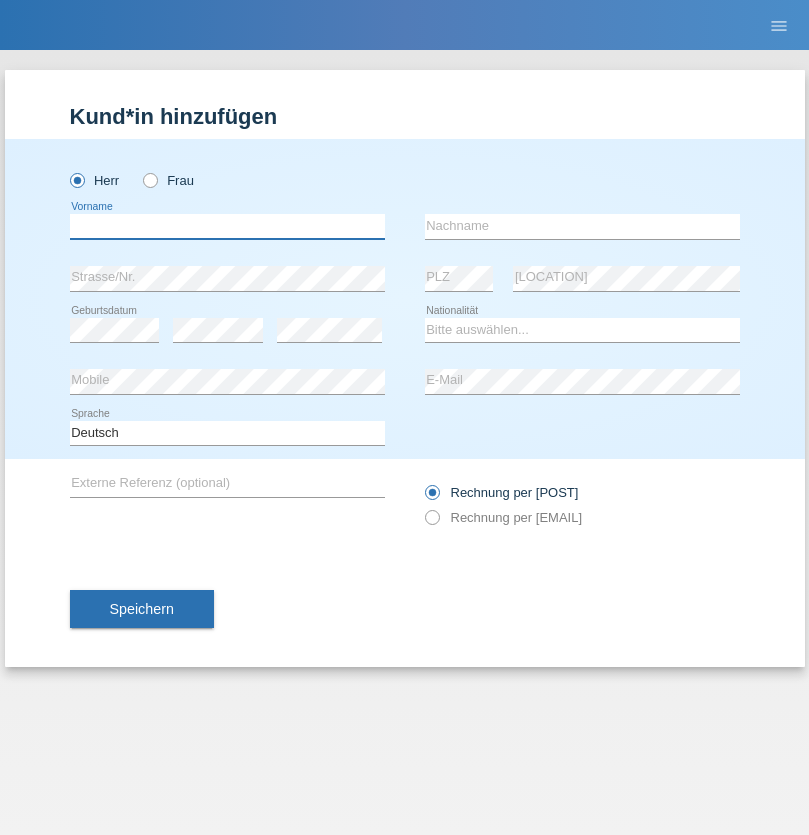 click at bounding box center [227, 226] 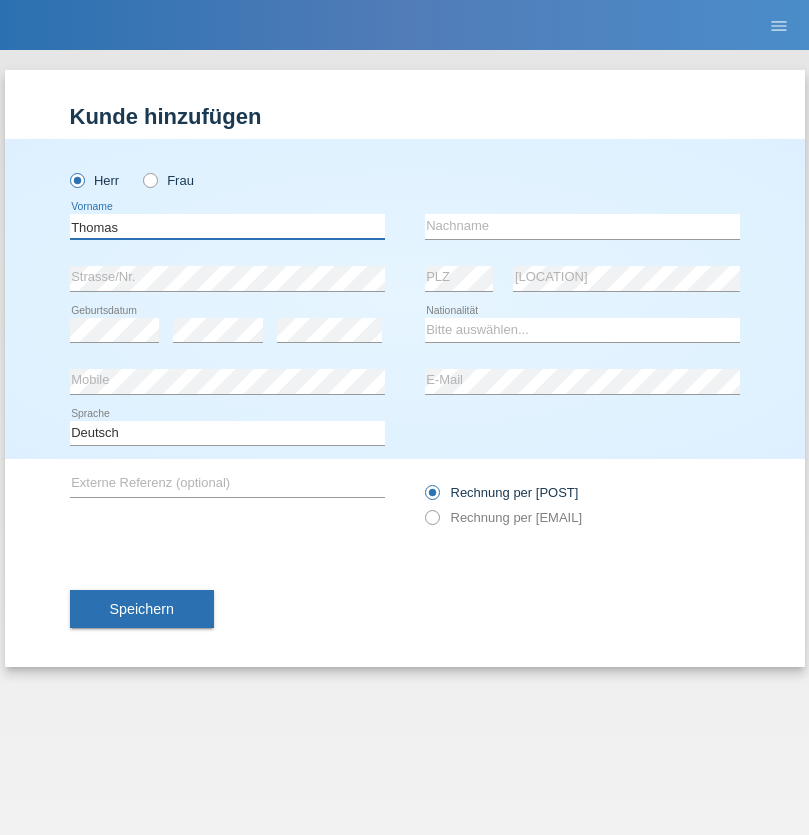 type on "Thomas" 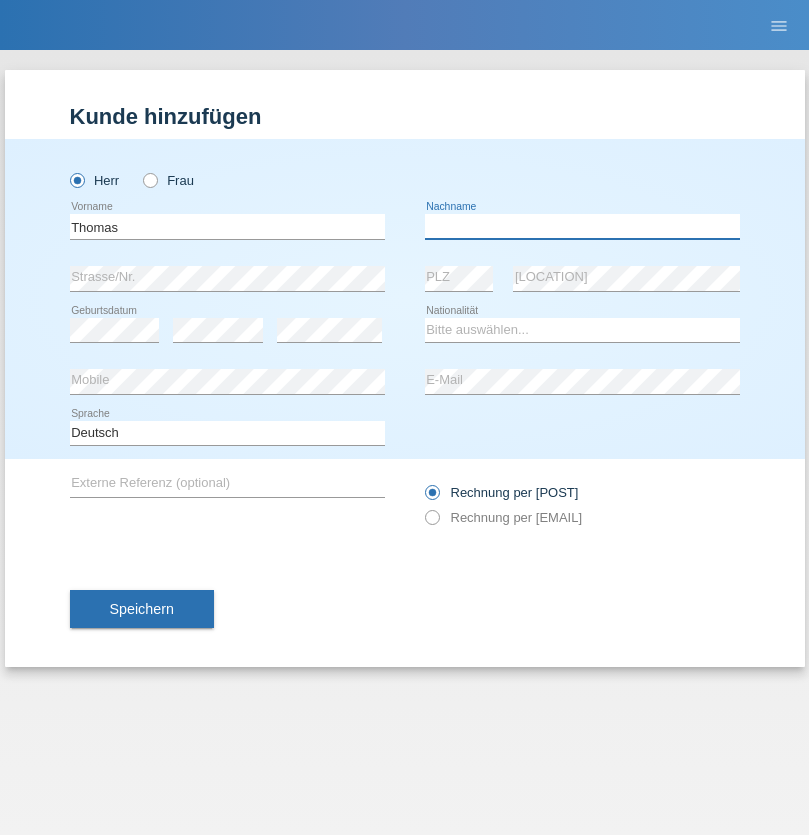 click at bounding box center (582, 226) 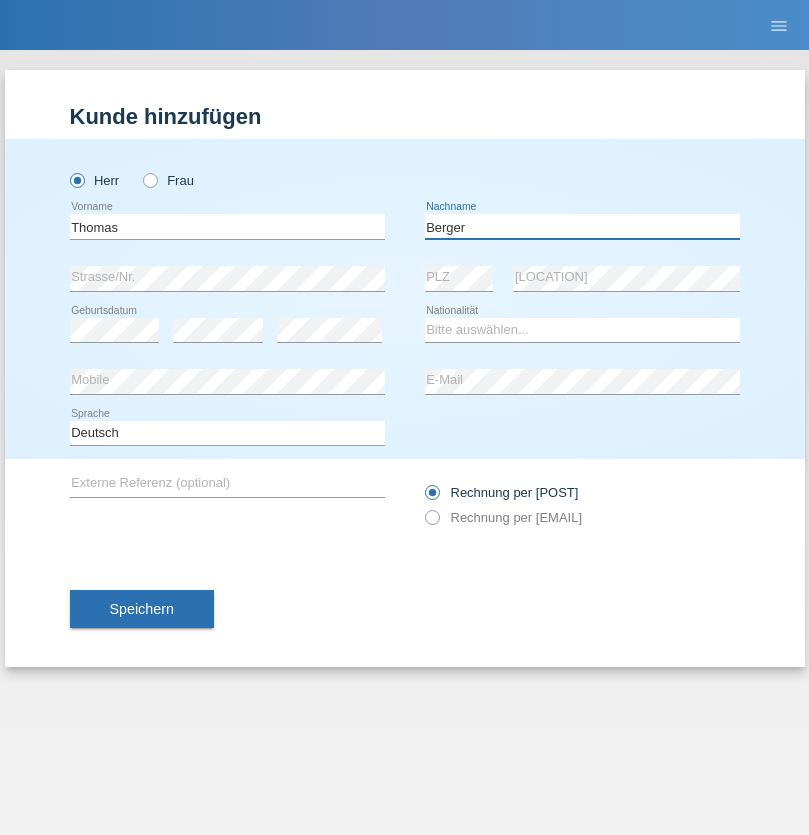 type on "Berger" 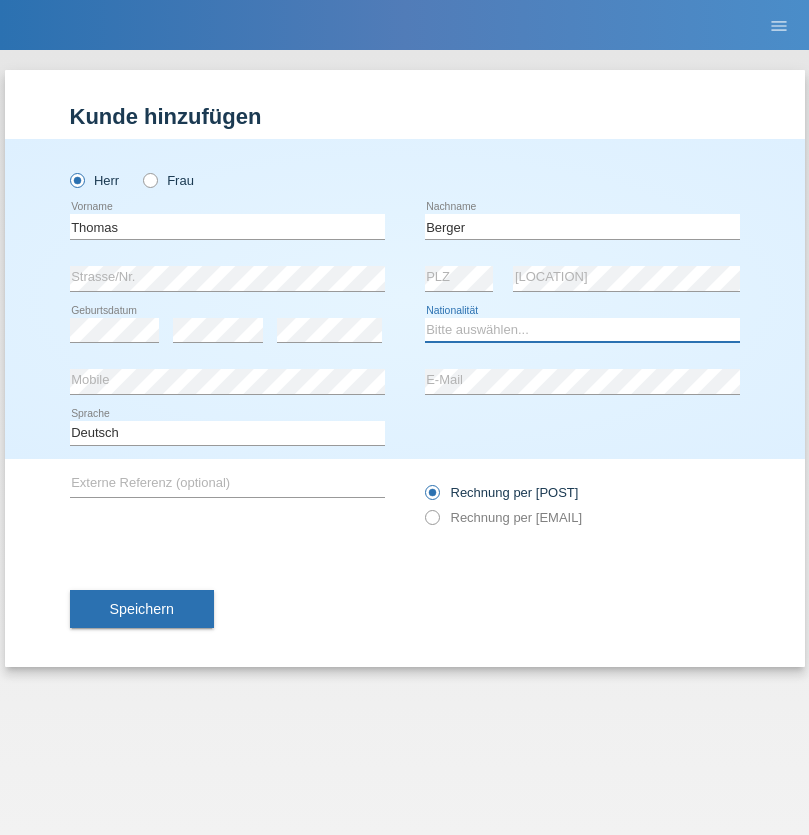 select on "CH" 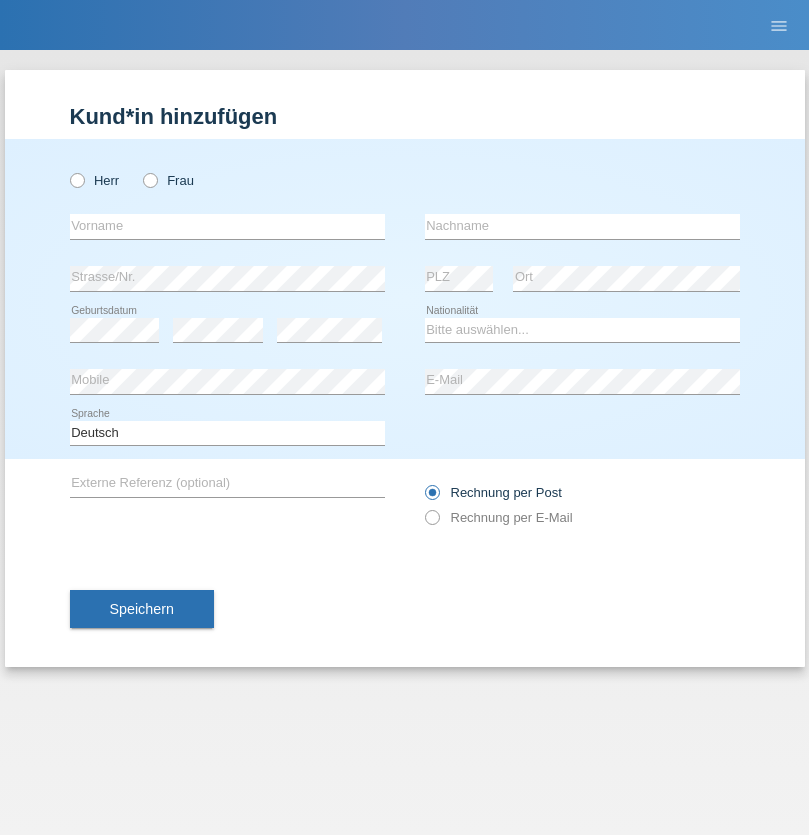 scroll, scrollTop: 0, scrollLeft: 0, axis: both 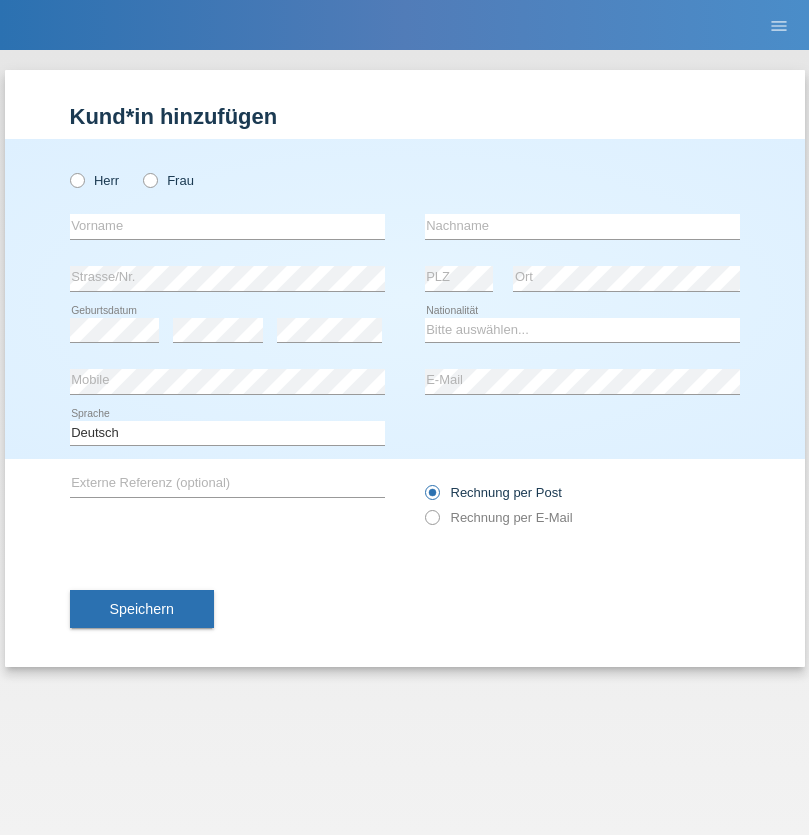 radio on "true" 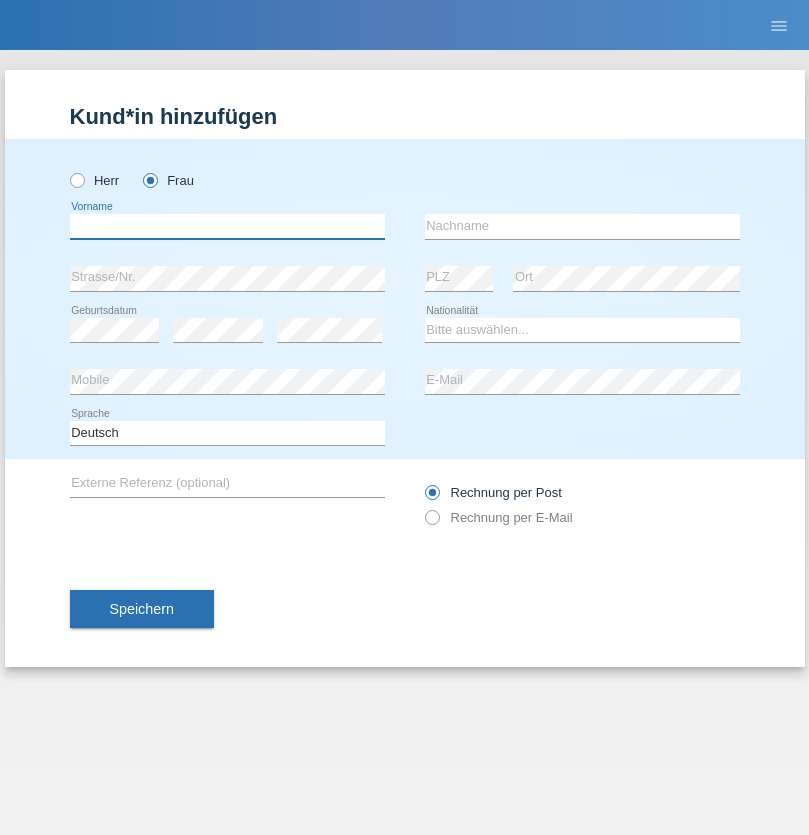 click at bounding box center [227, 226] 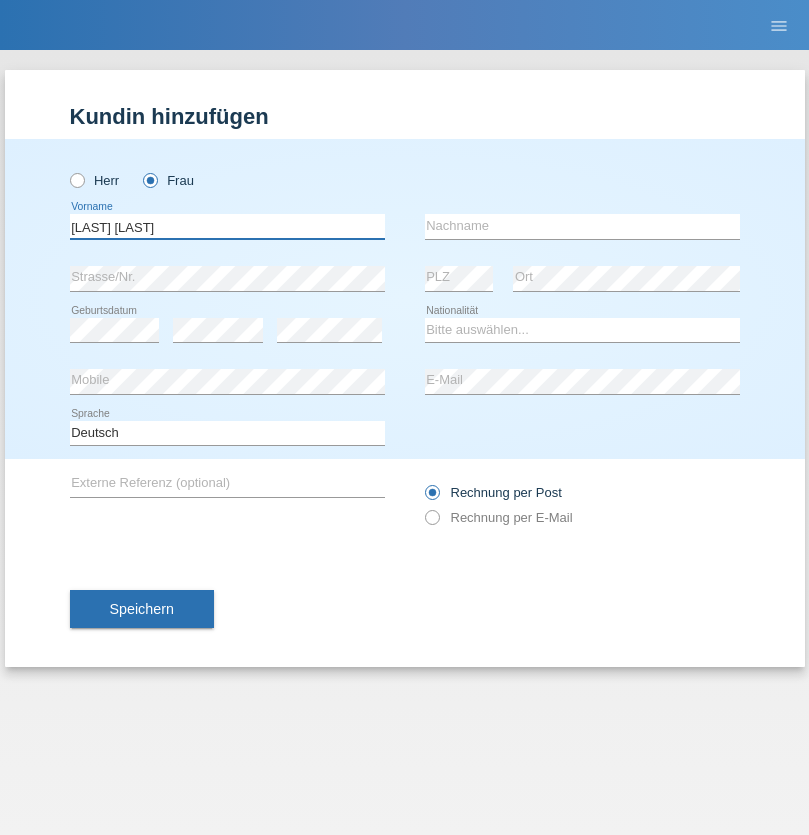 type on "Teixeira da Silva Moço" 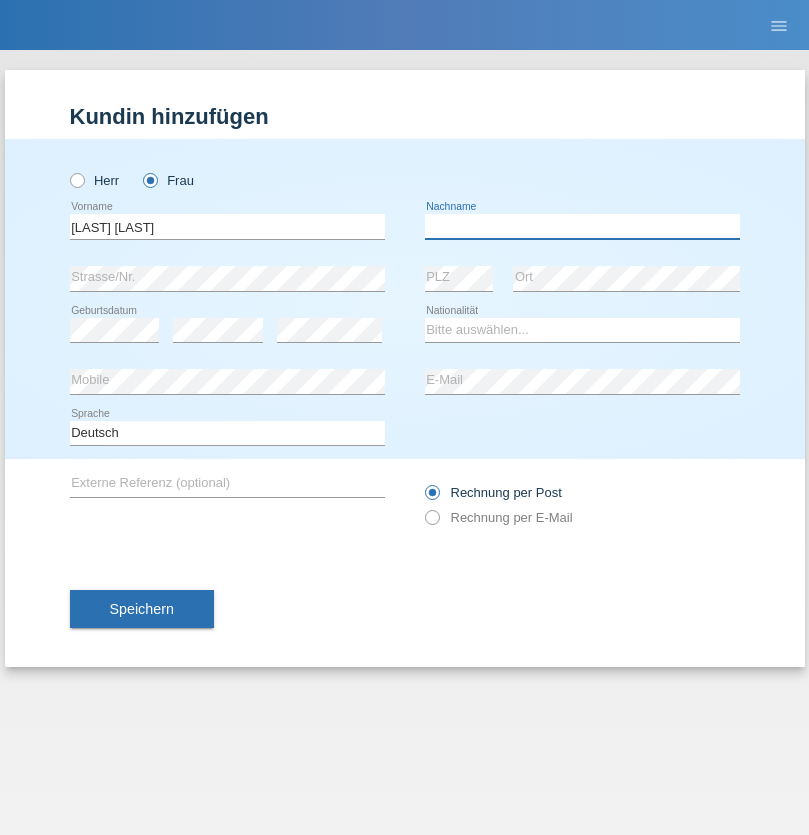 click at bounding box center [582, 226] 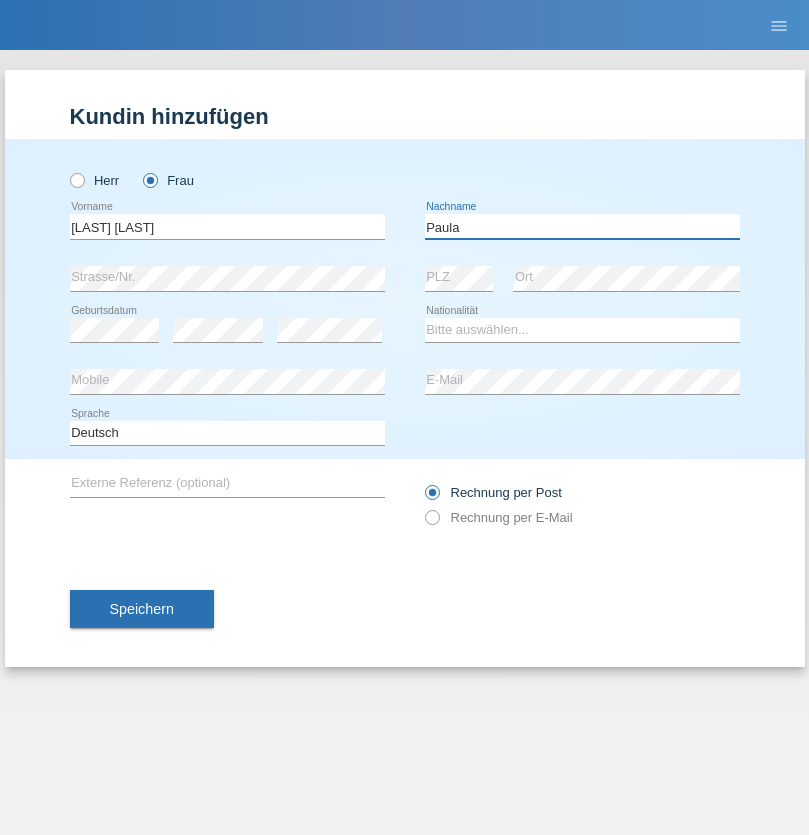 type on "Paula" 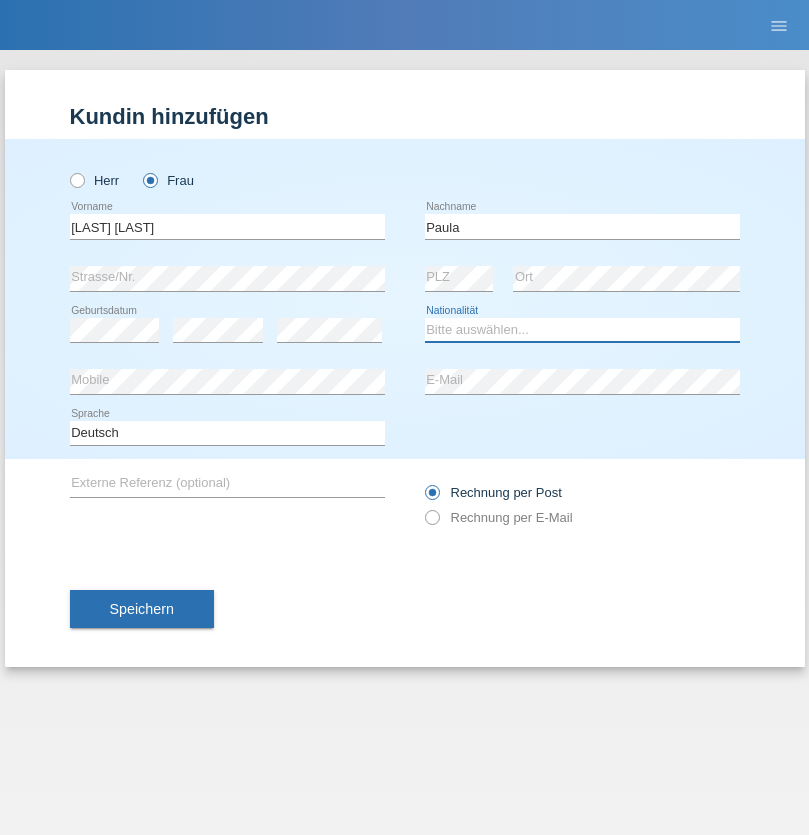 select on "PT" 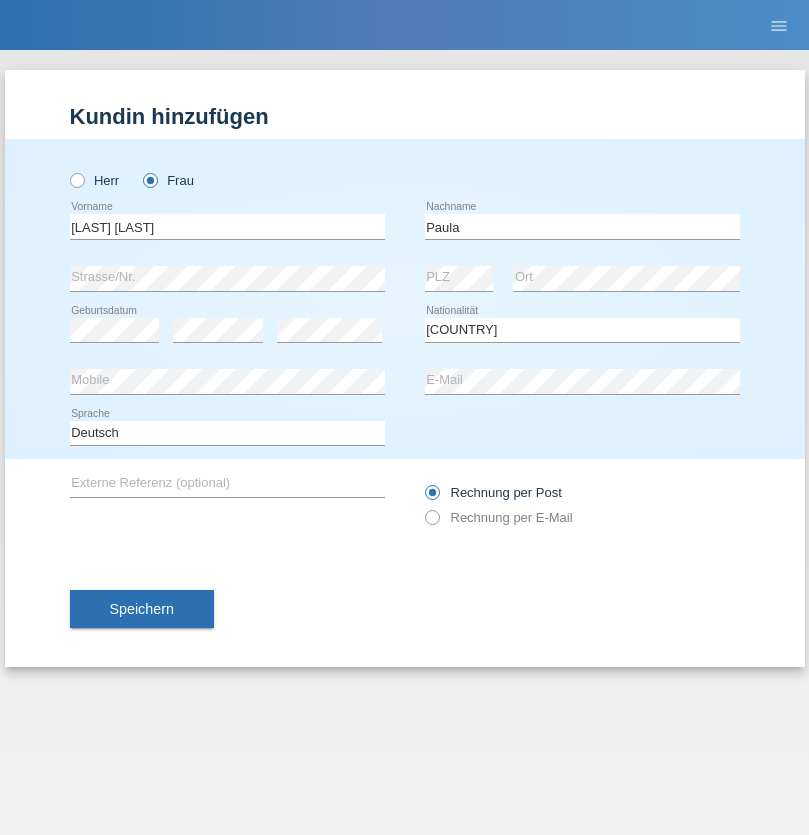 select on "C" 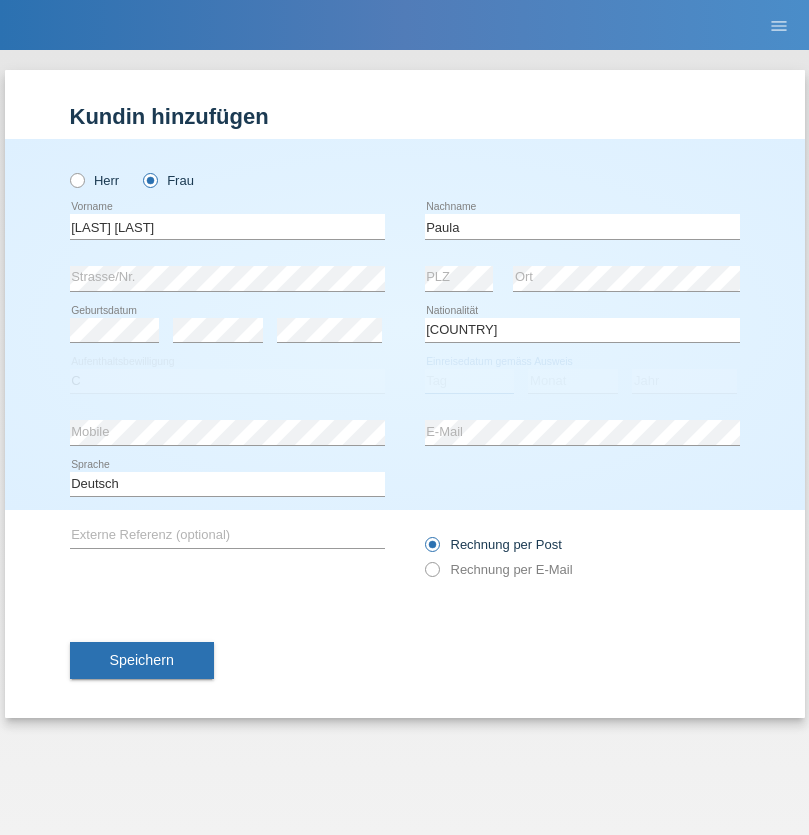 select on "28" 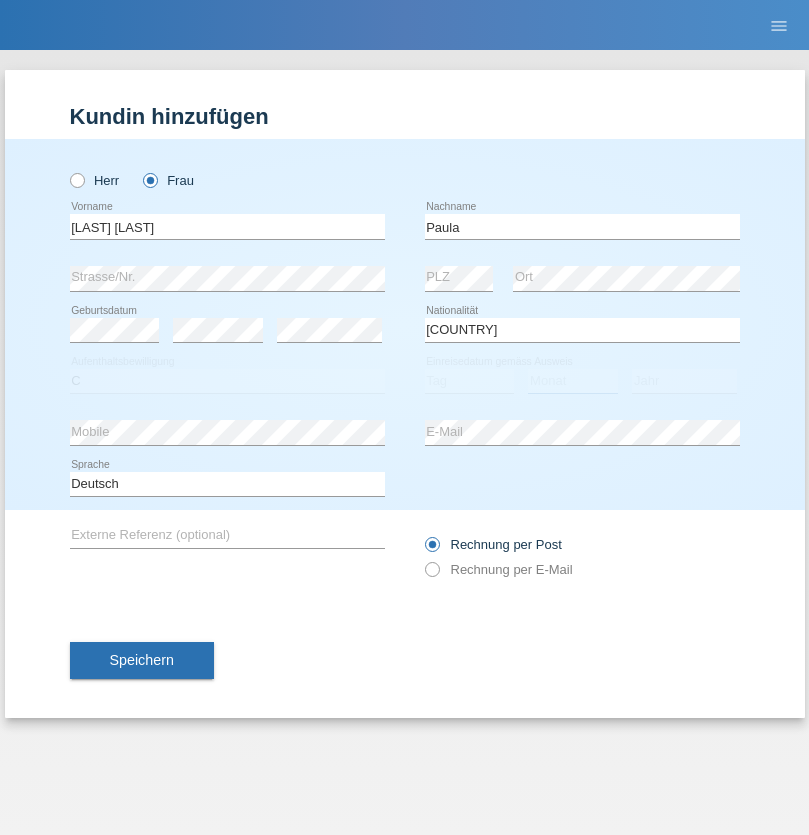 select on "03" 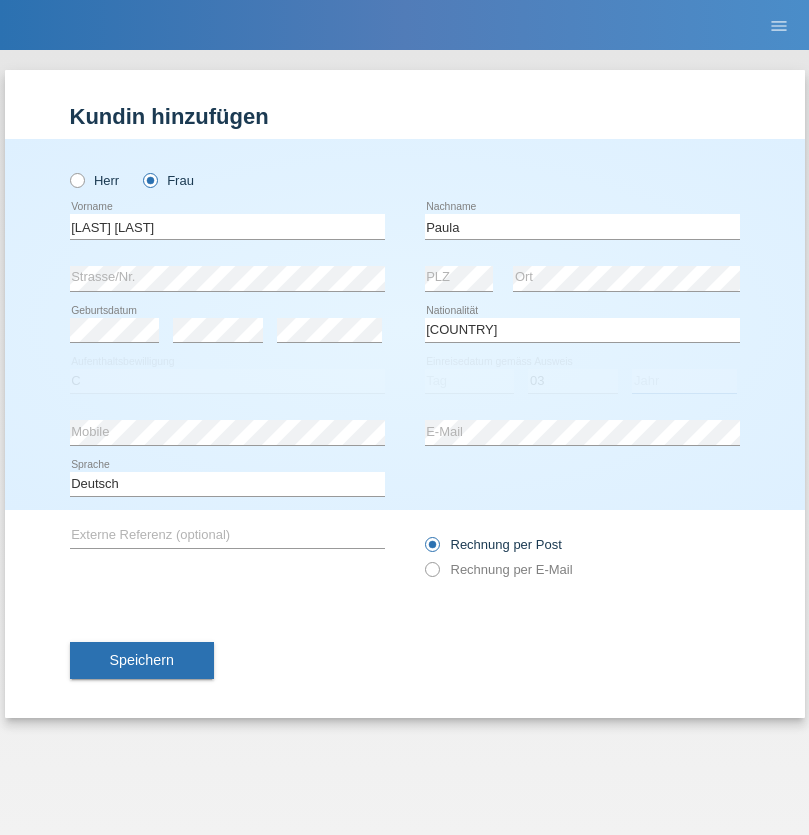 select on "2005" 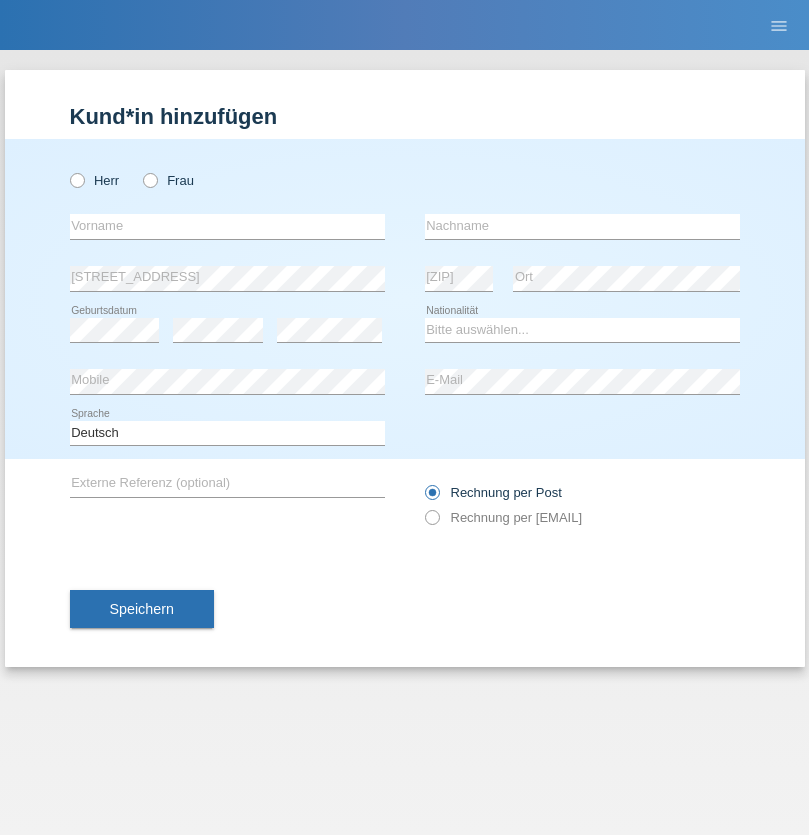 scroll, scrollTop: 0, scrollLeft: 0, axis: both 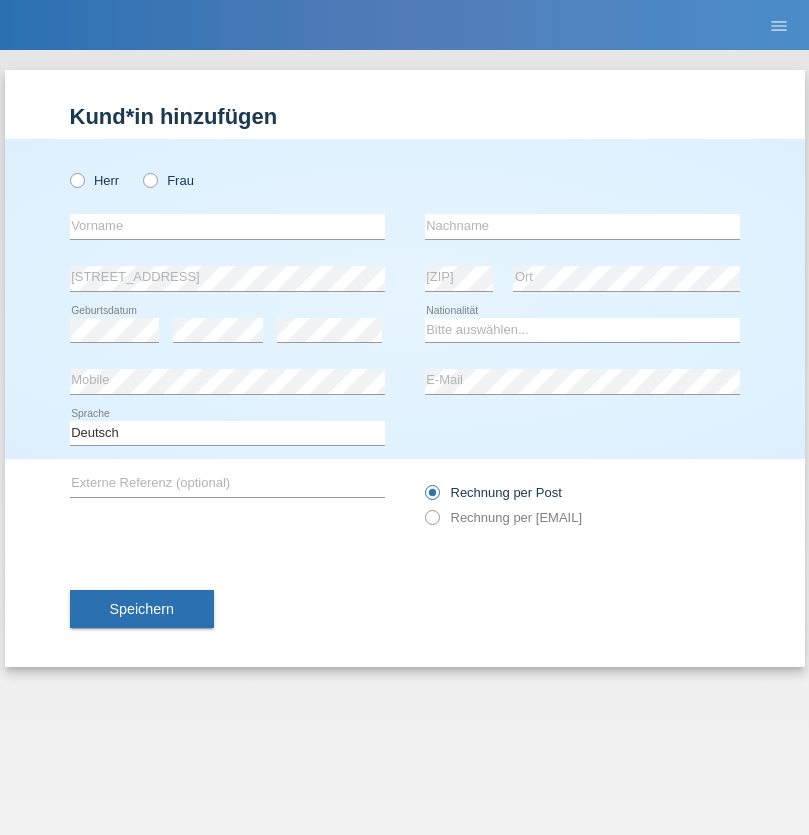 radio on "true" 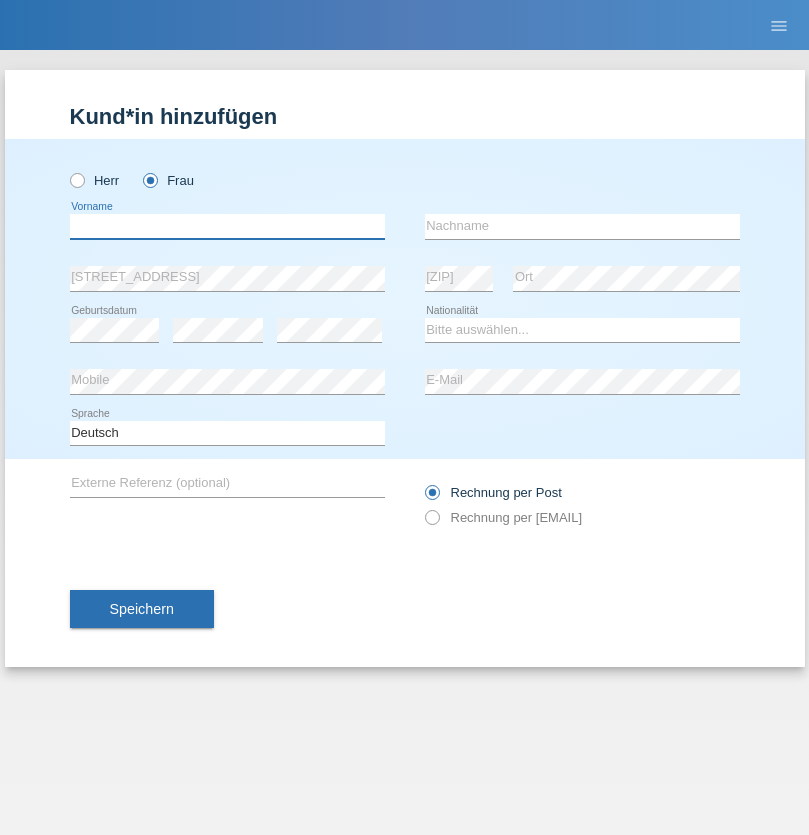 click at bounding box center (227, 226) 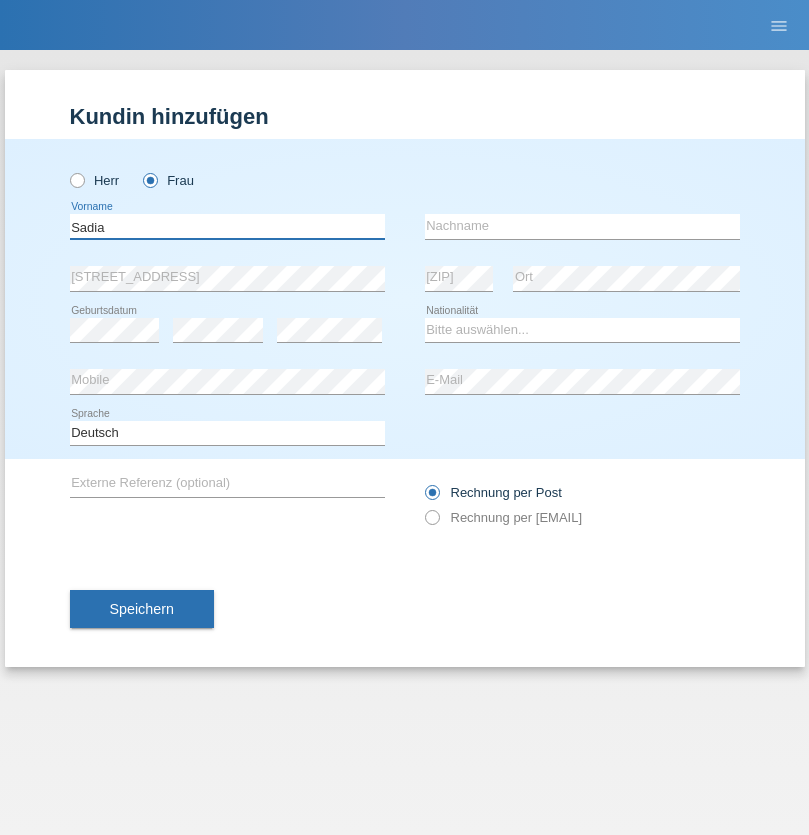 type on "Sadia" 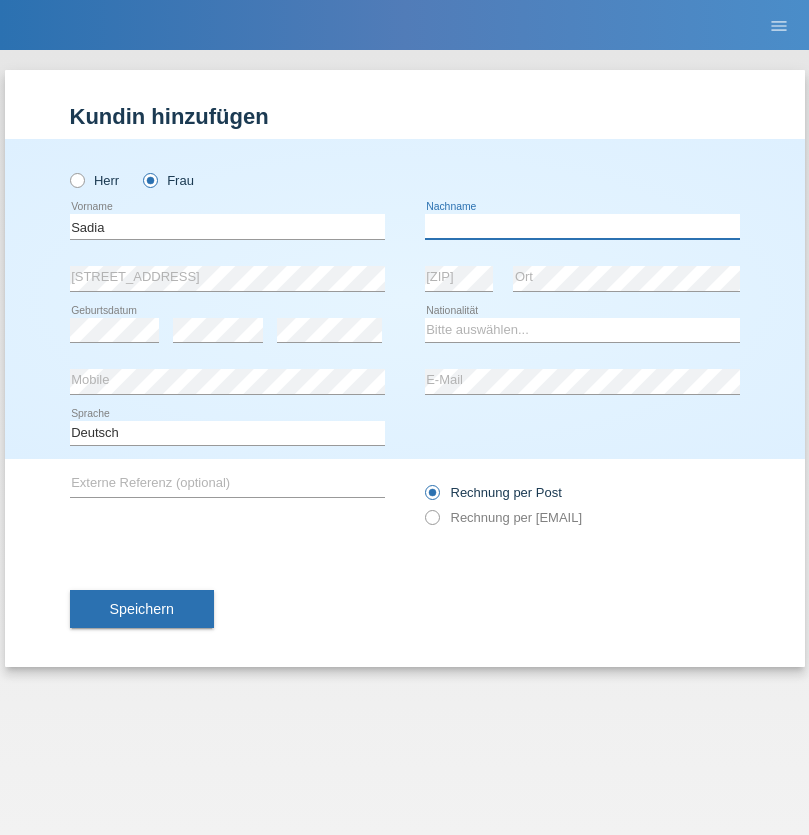 click at bounding box center [582, 226] 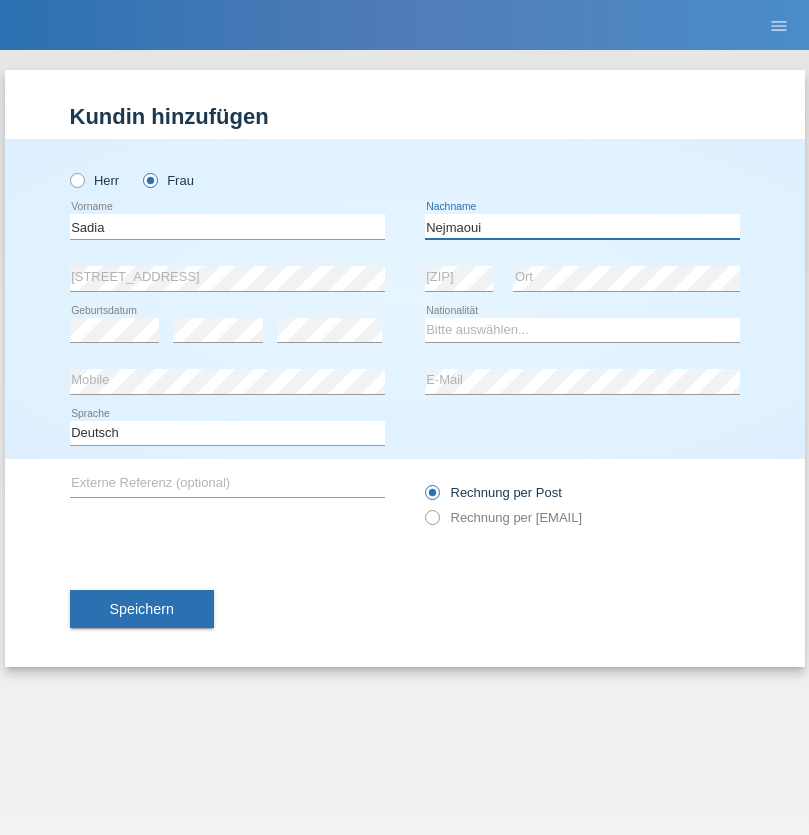 type on "Nejmaoui" 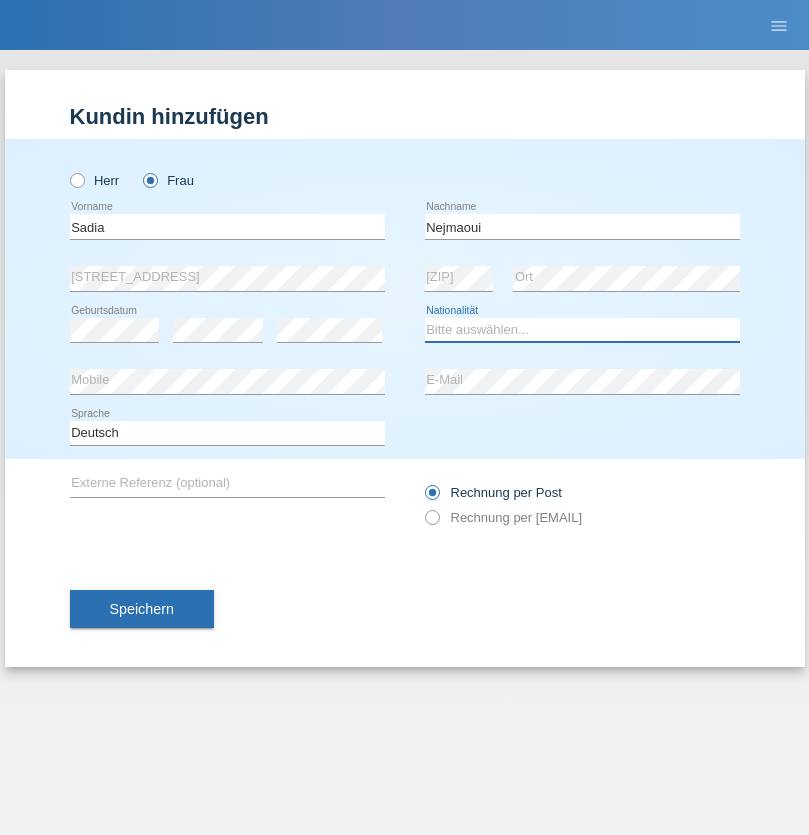 select on "MA" 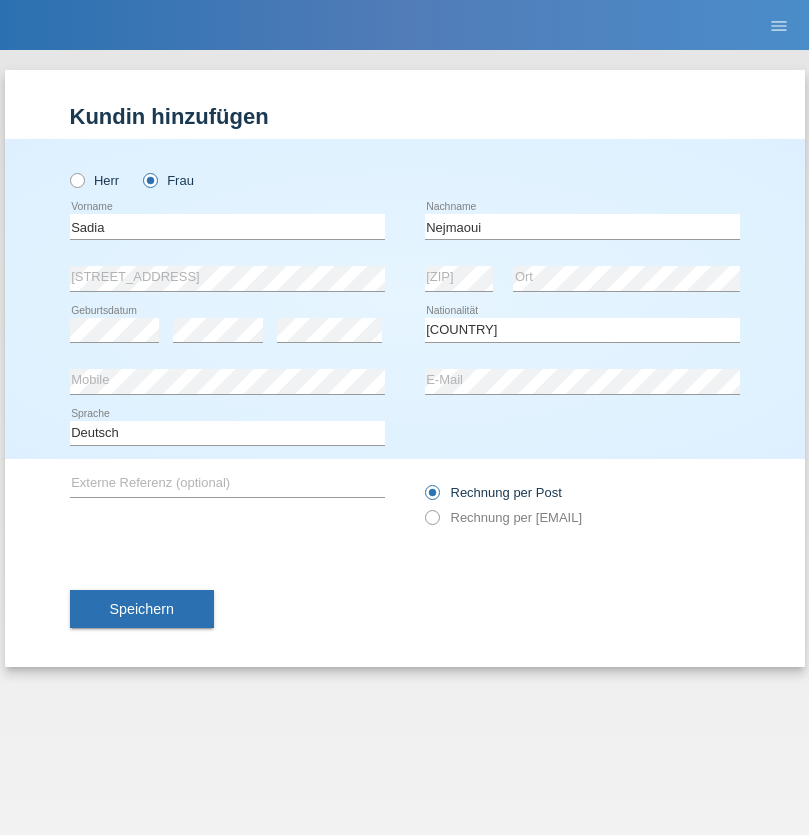 select on "C" 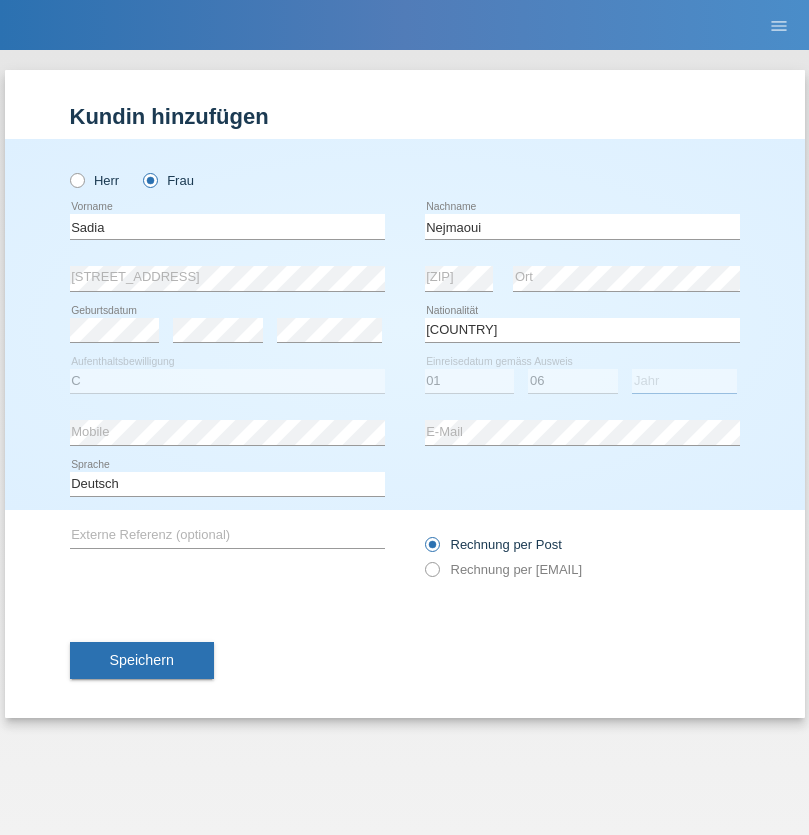 select on "1964" 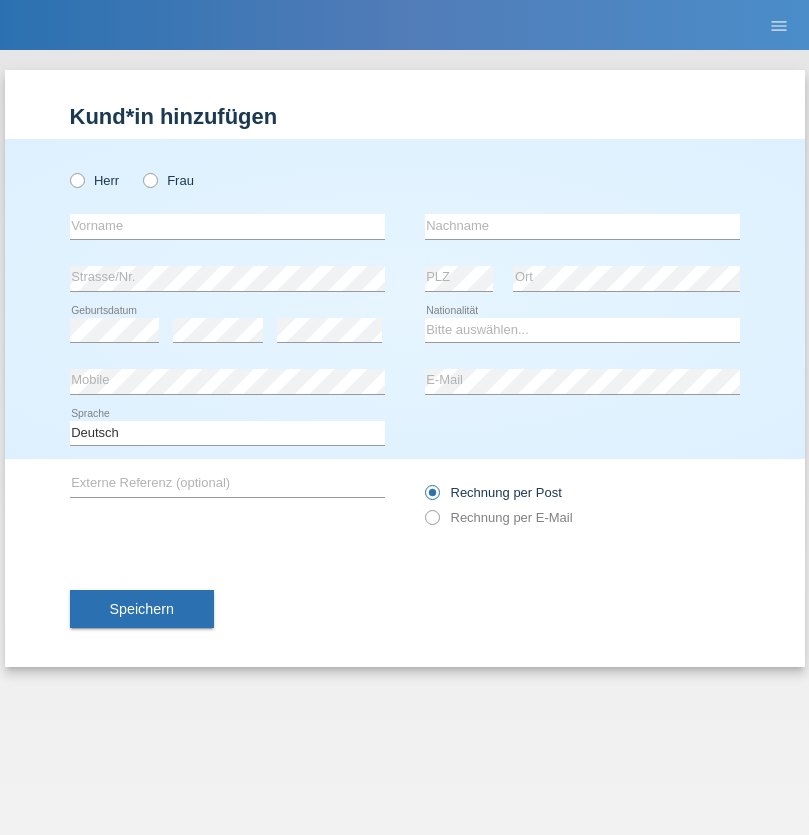 scroll, scrollTop: 0, scrollLeft: 0, axis: both 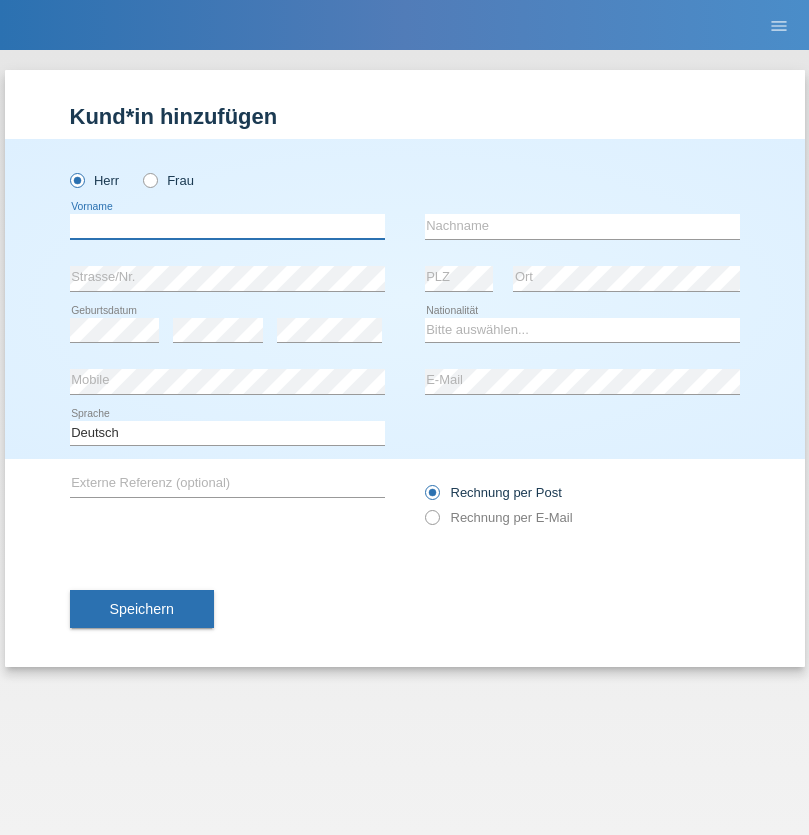 click at bounding box center (227, 226) 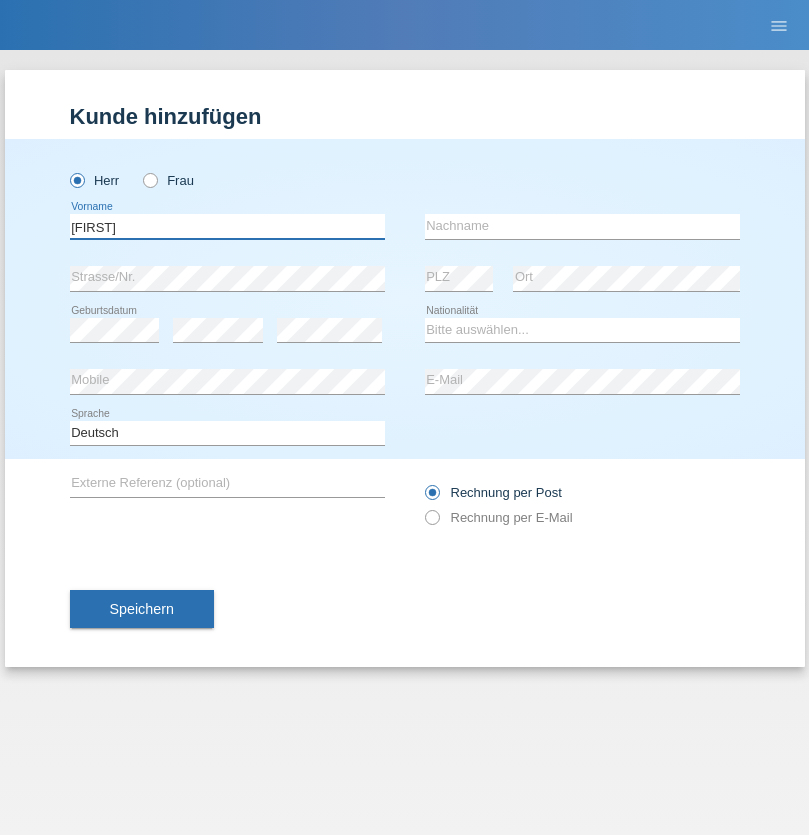 type on "Carlos" 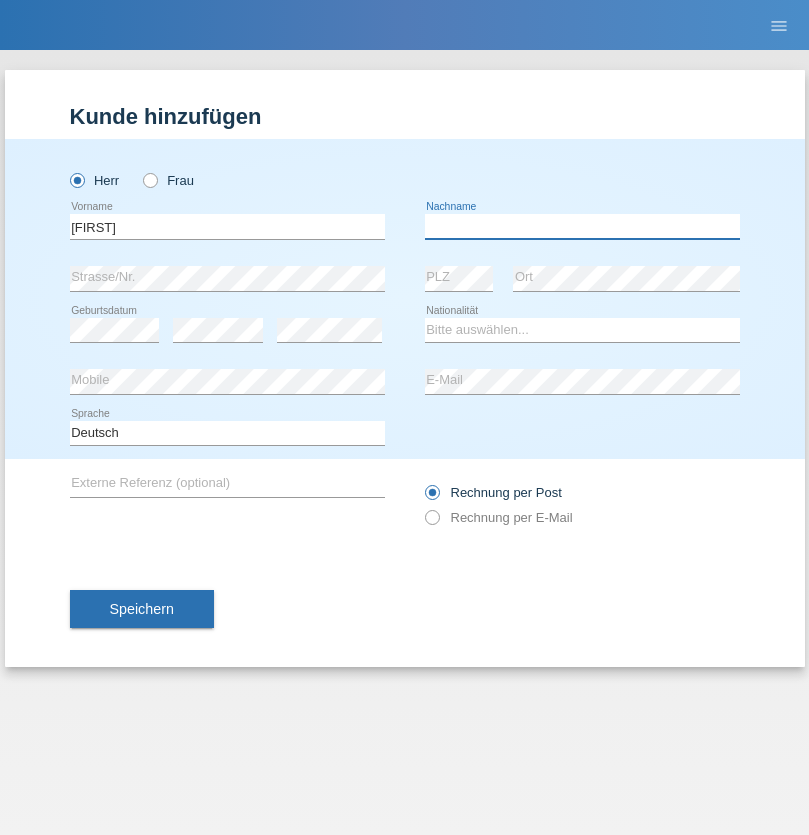 click at bounding box center (582, 226) 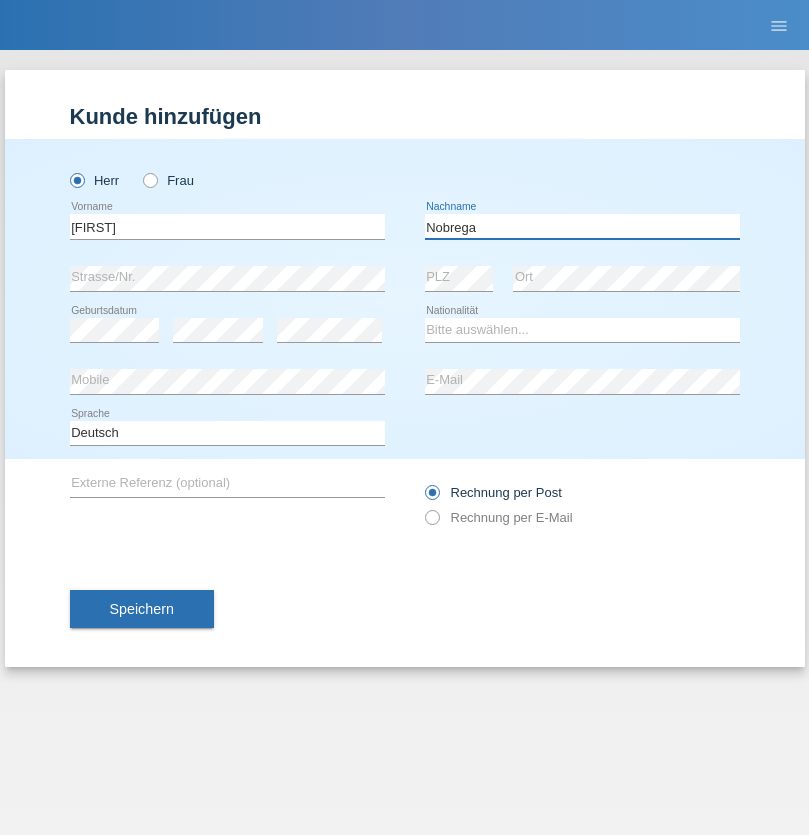 type on "Nobrega" 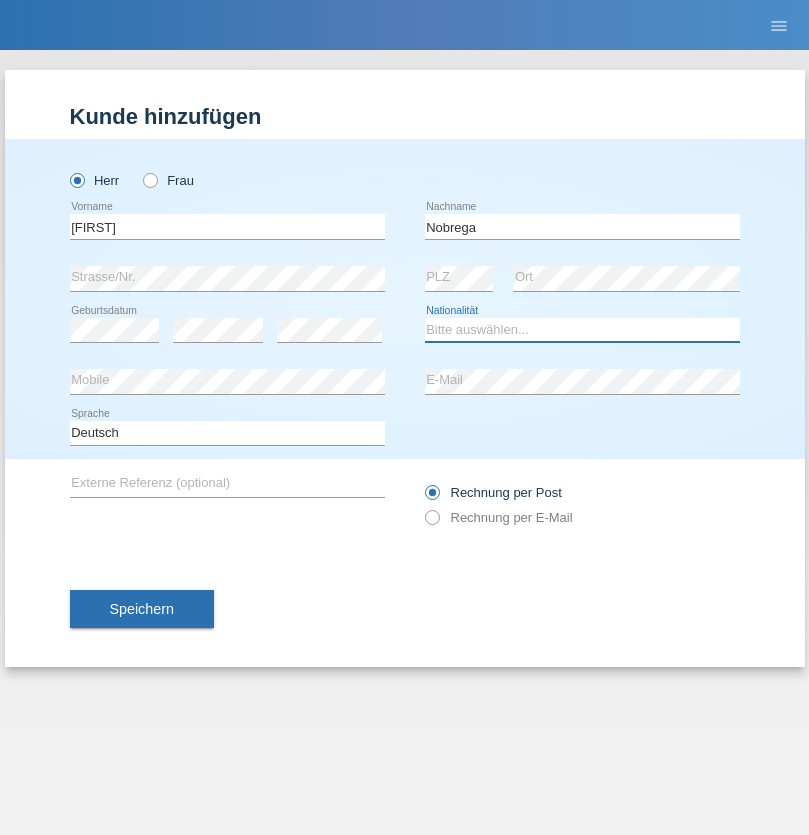 select on "CH" 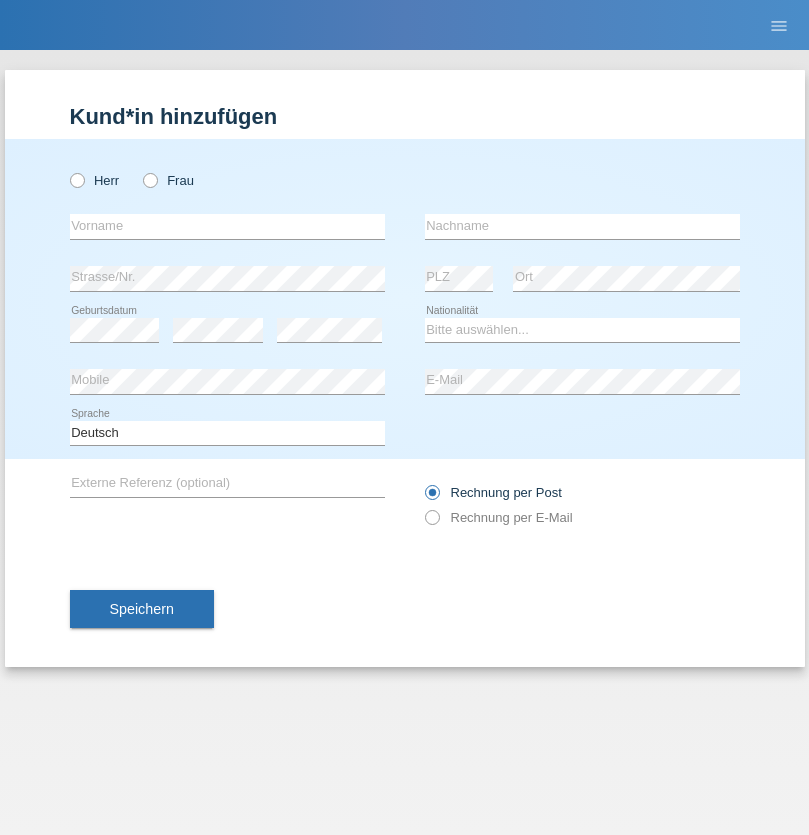 scroll, scrollTop: 0, scrollLeft: 0, axis: both 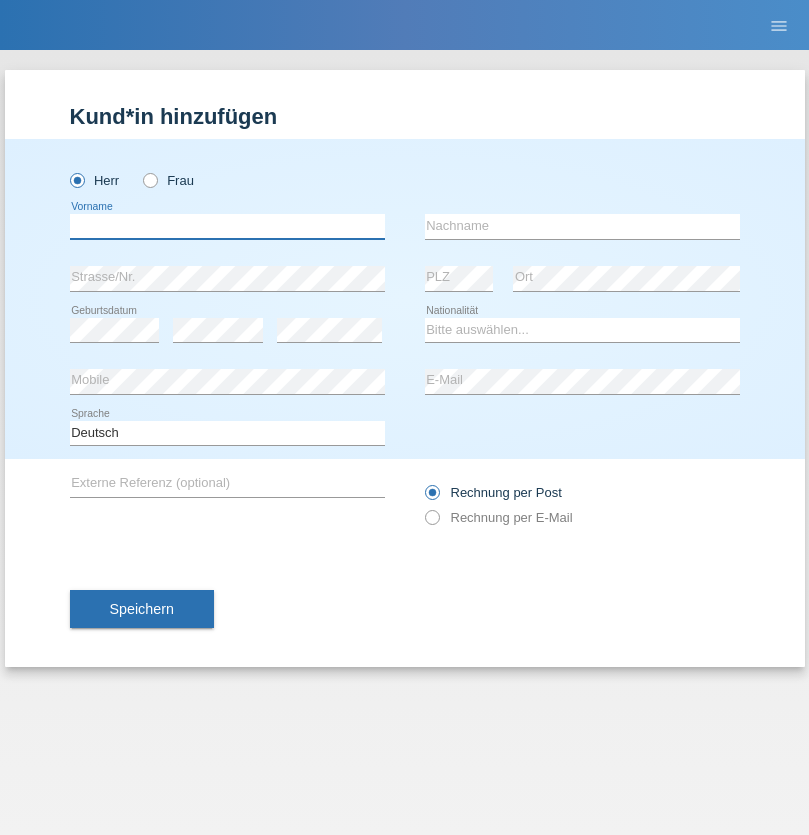 click at bounding box center (227, 226) 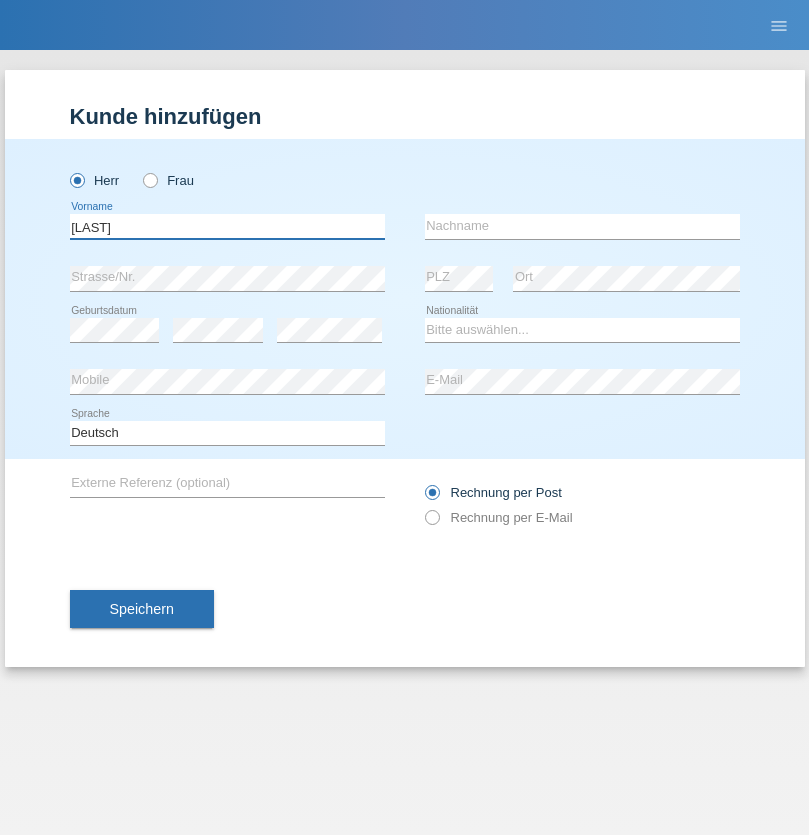 type on "Thivagaran" 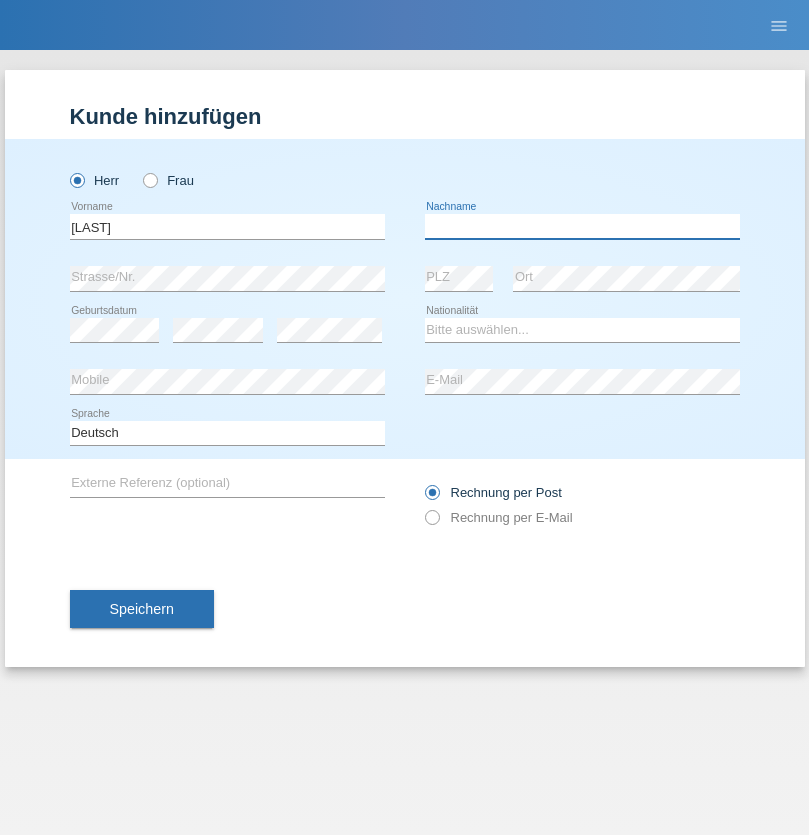 click at bounding box center (582, 226) 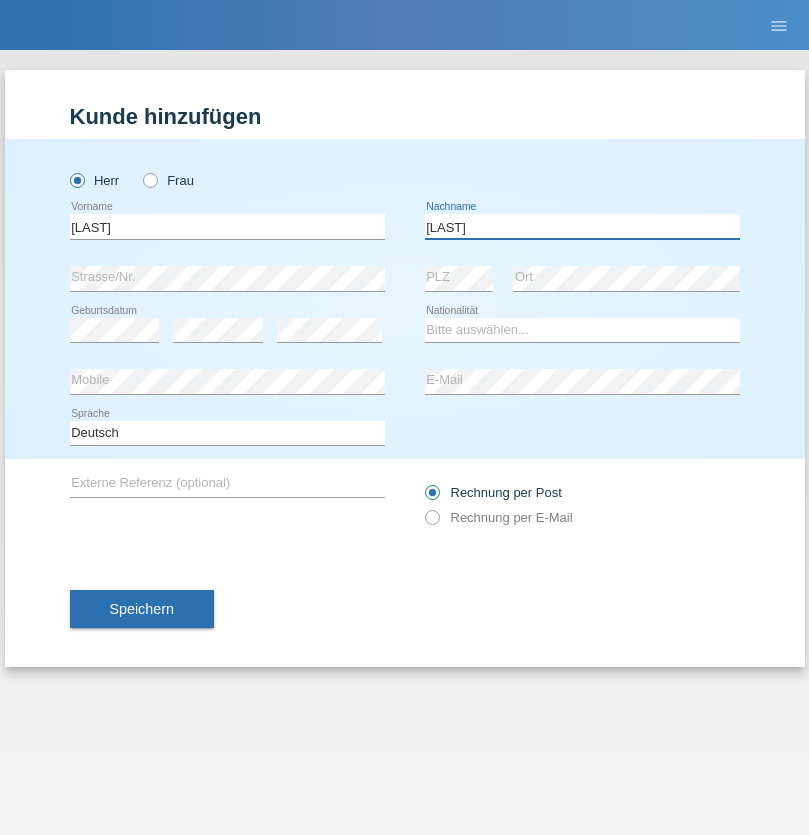 type on "Selvanayagam" 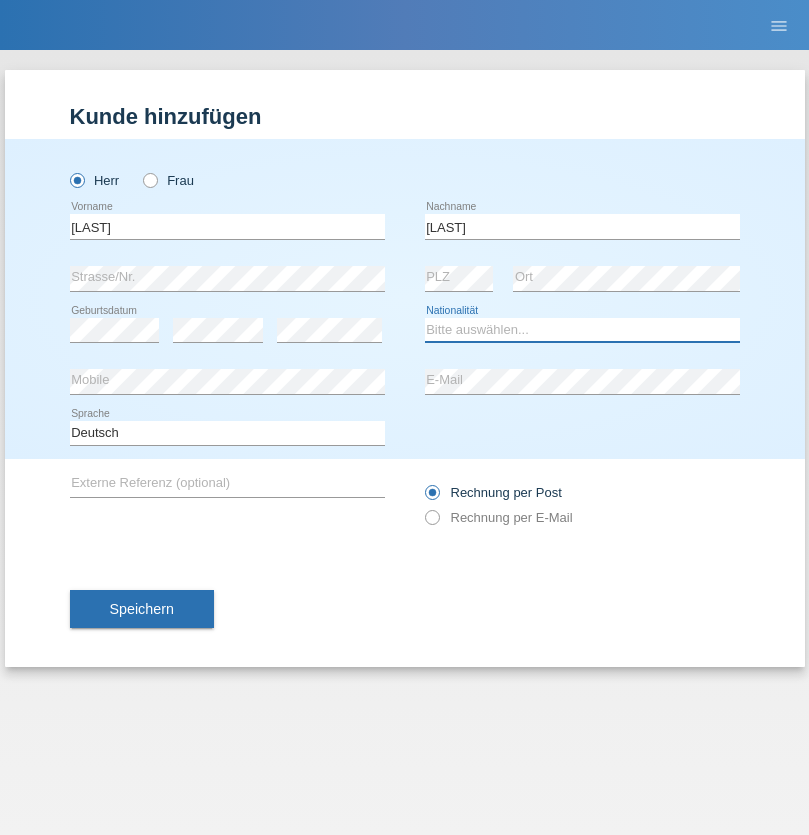 select on "LK" 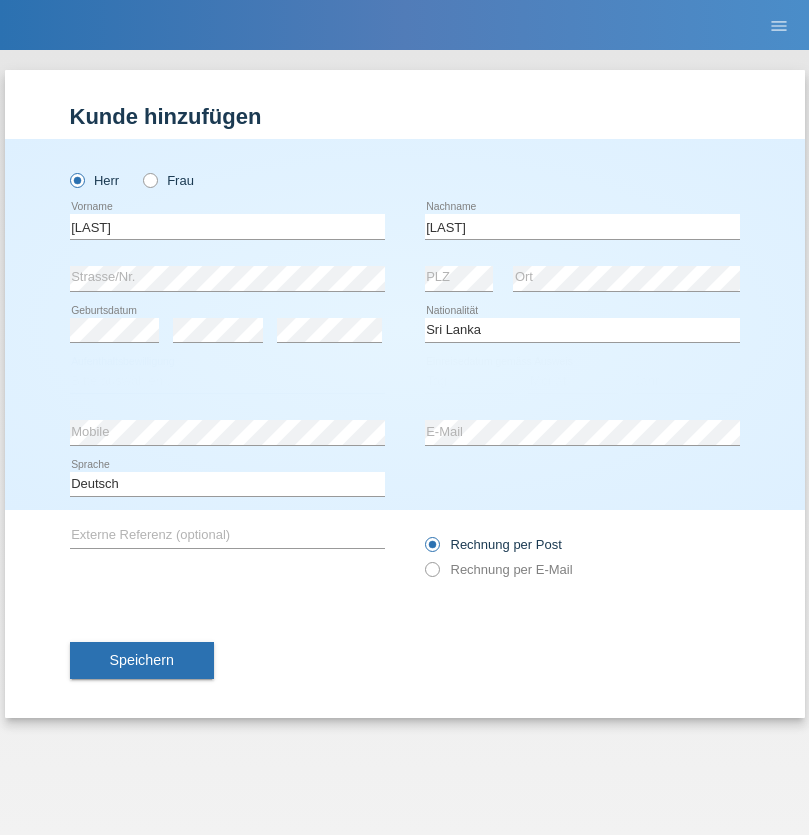 select on "C" 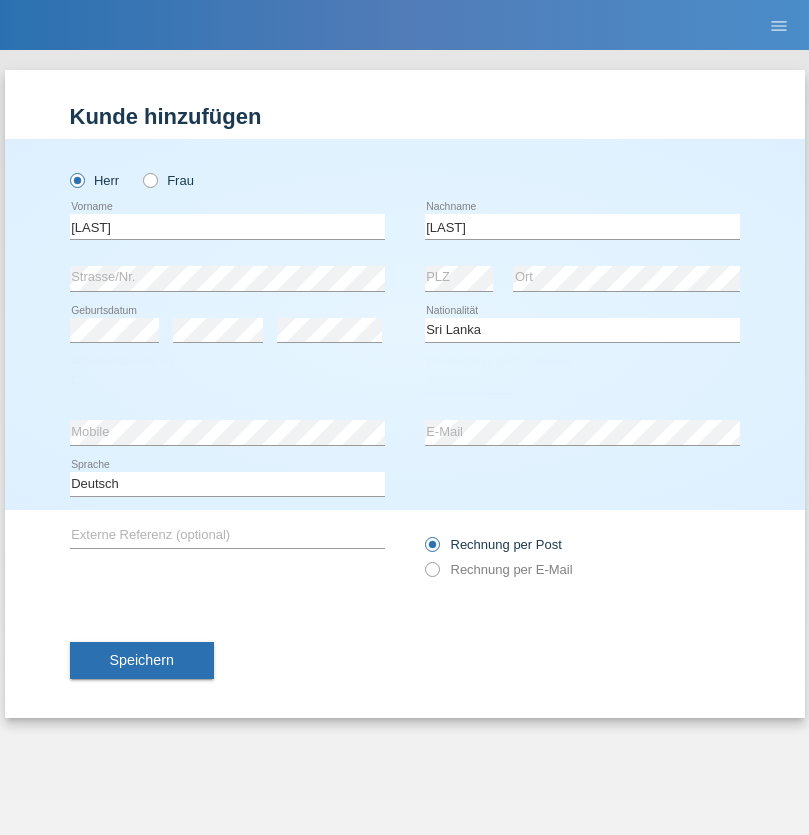 select on "23" 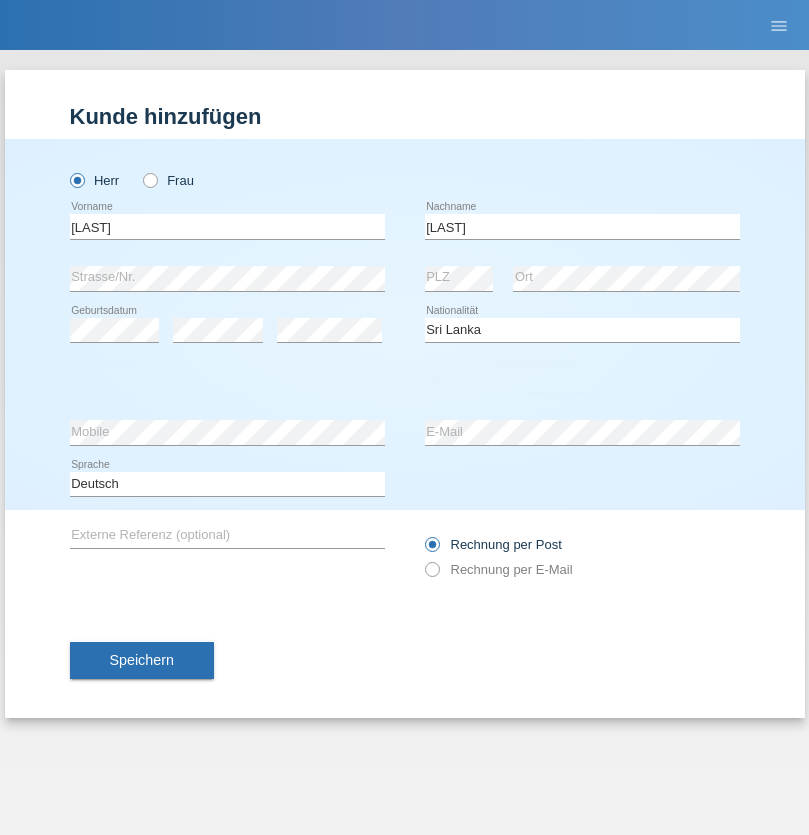 select on "03" 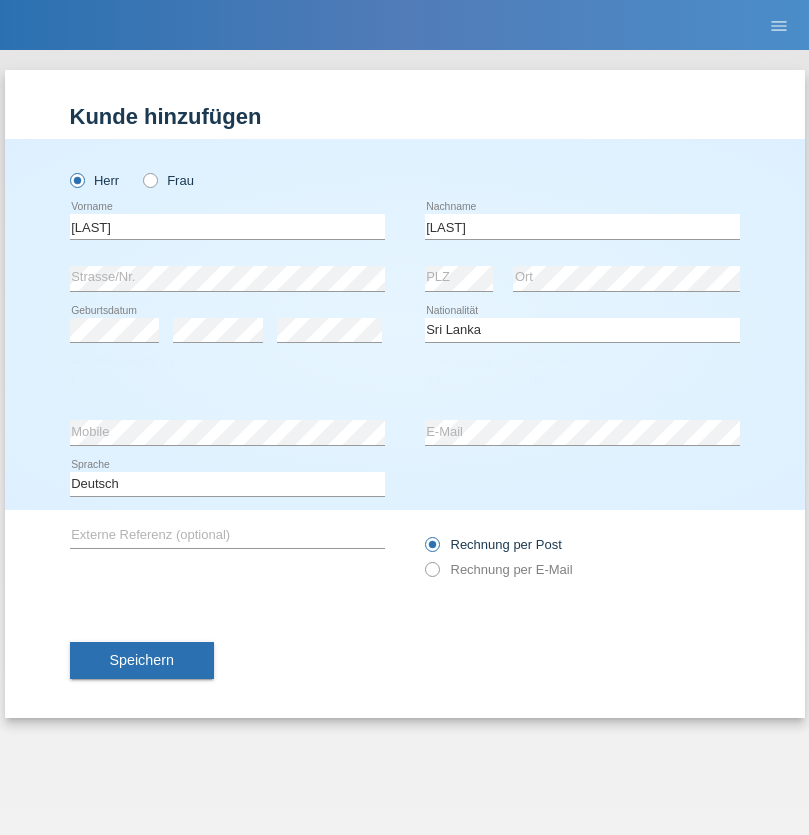 select on "2021" 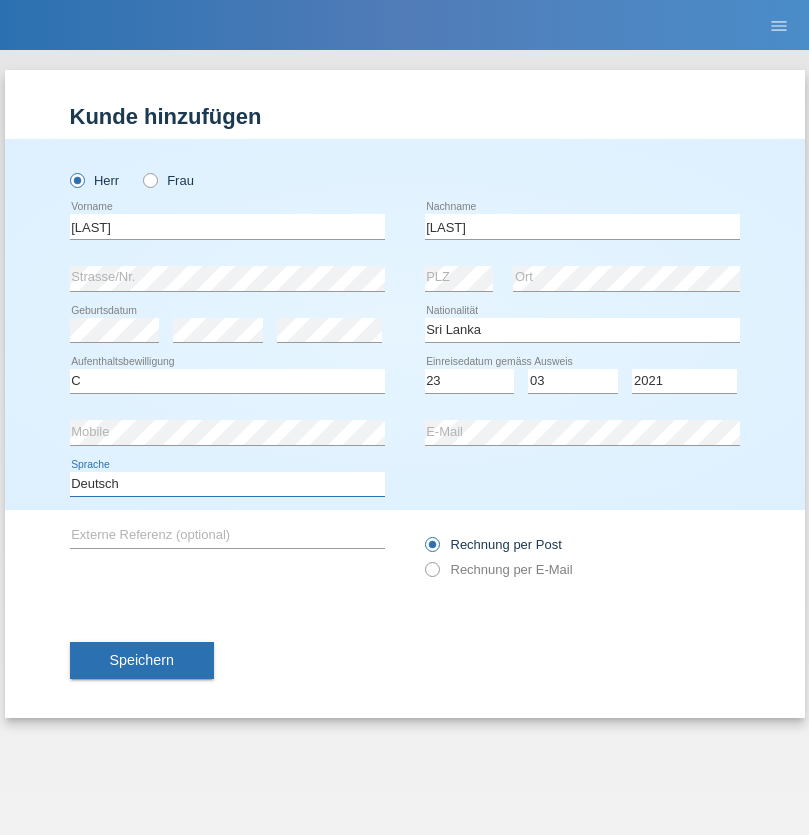 select on "en" 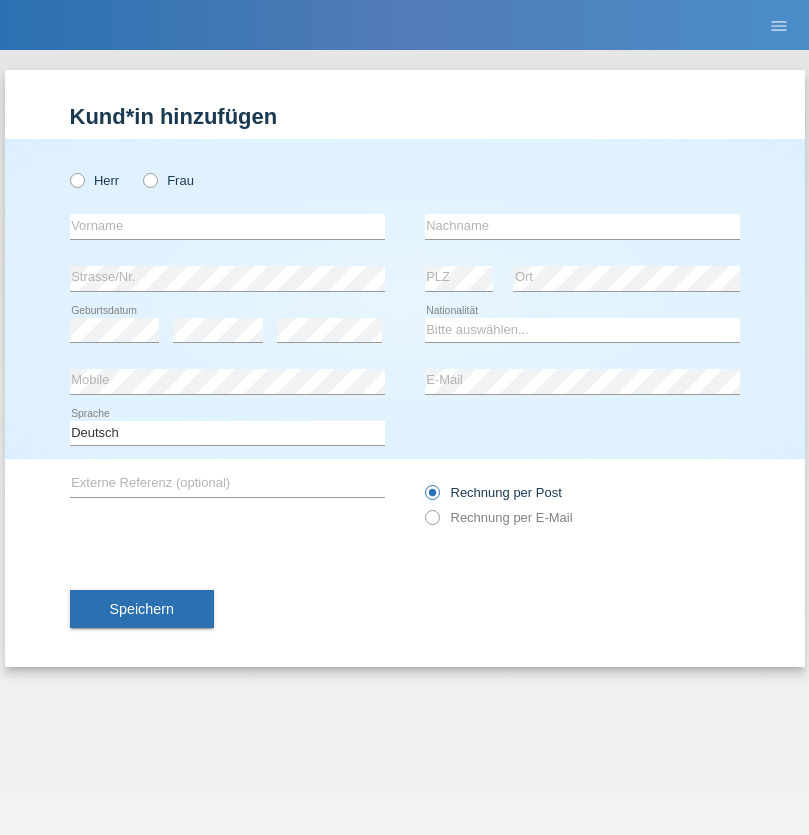 scroll, scrollTop: 0, scrollLeft: 0, axis: both 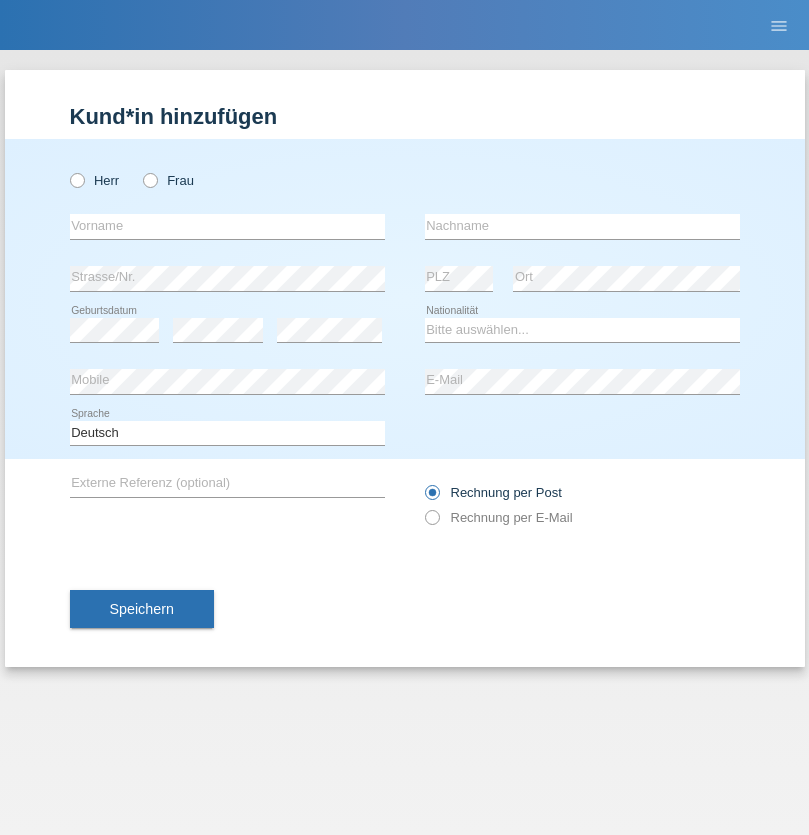 radio on "true" 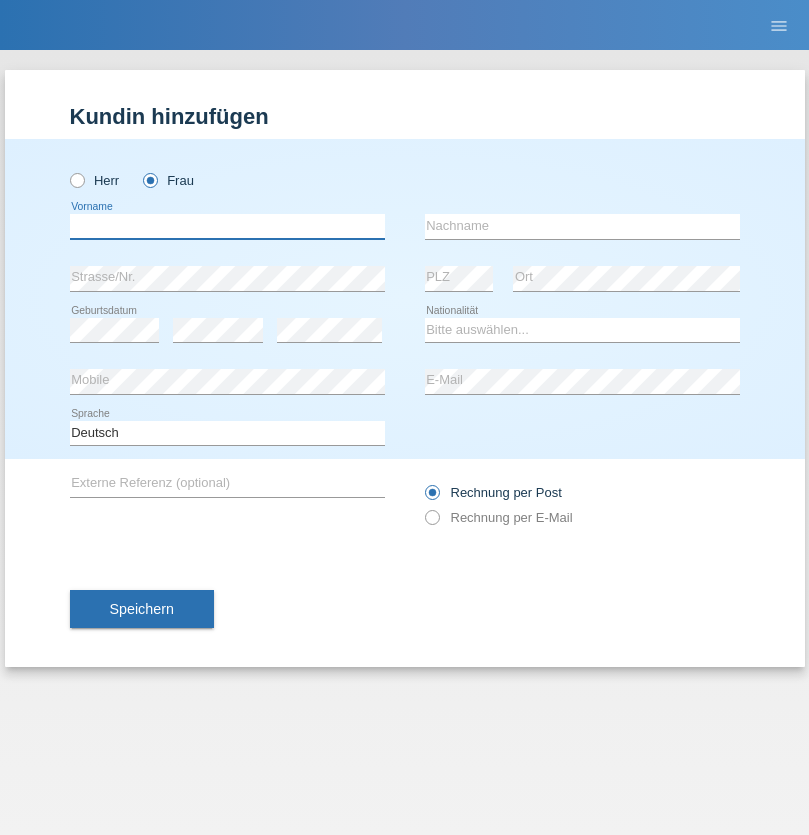 click at bounding box center (227, 226) 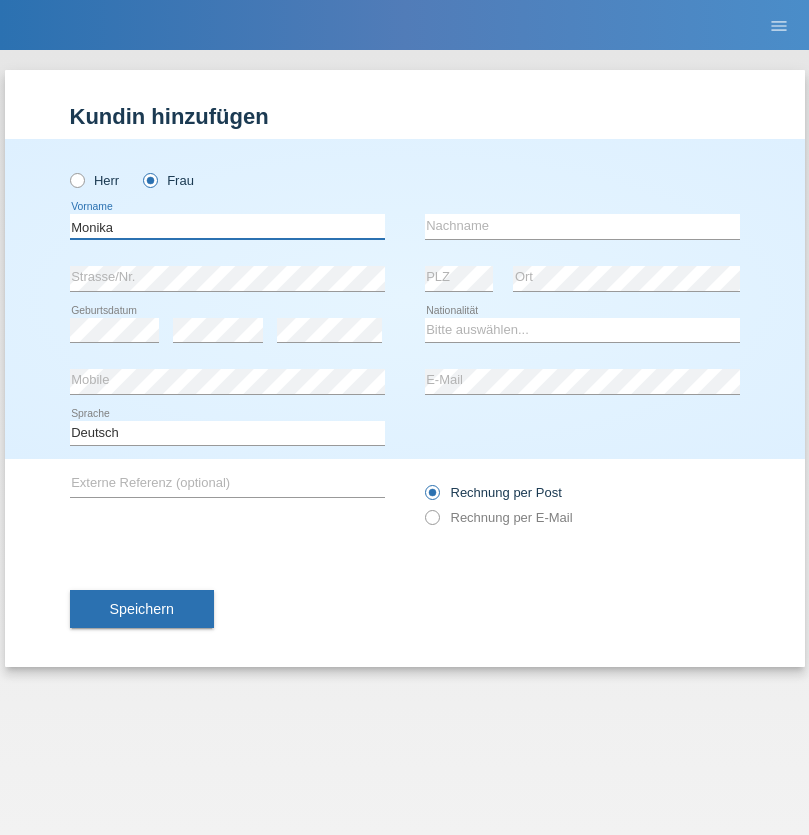 type on "Monika" 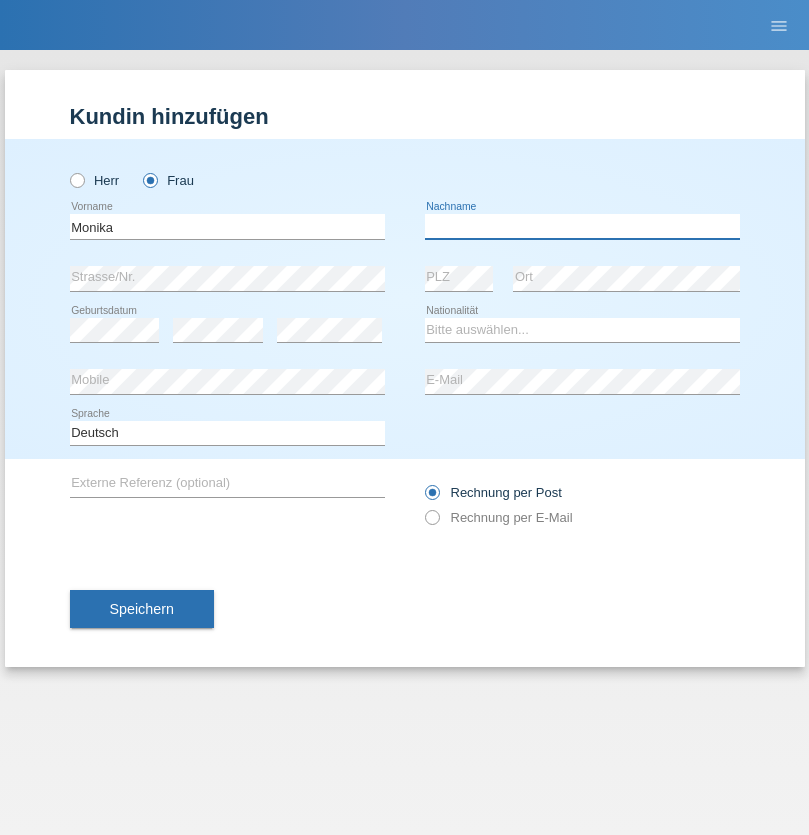 click at bounding box center (582, 226) 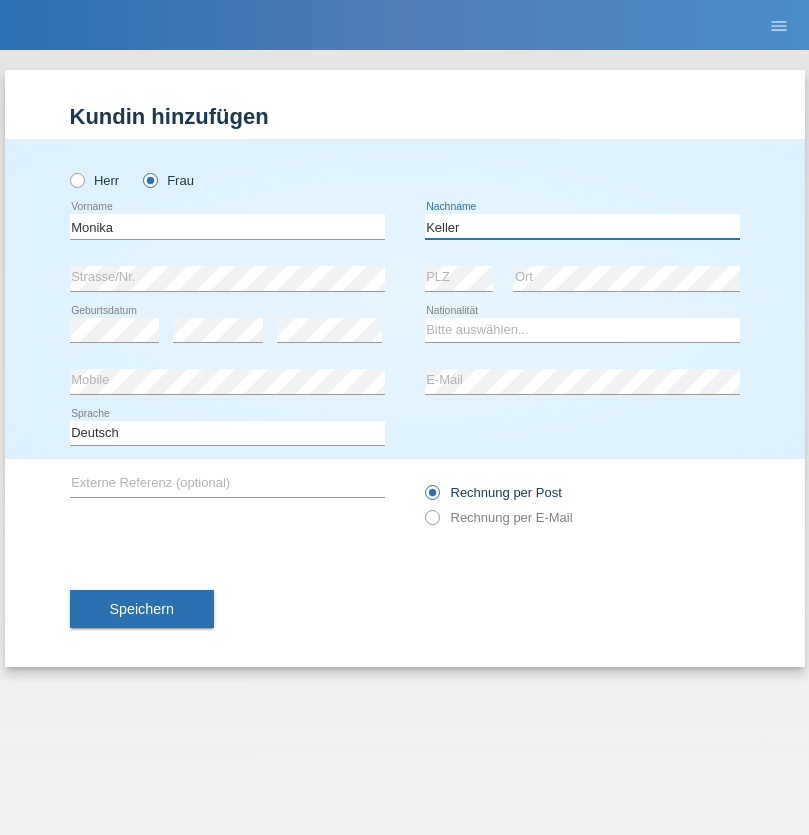 type on "Keller" 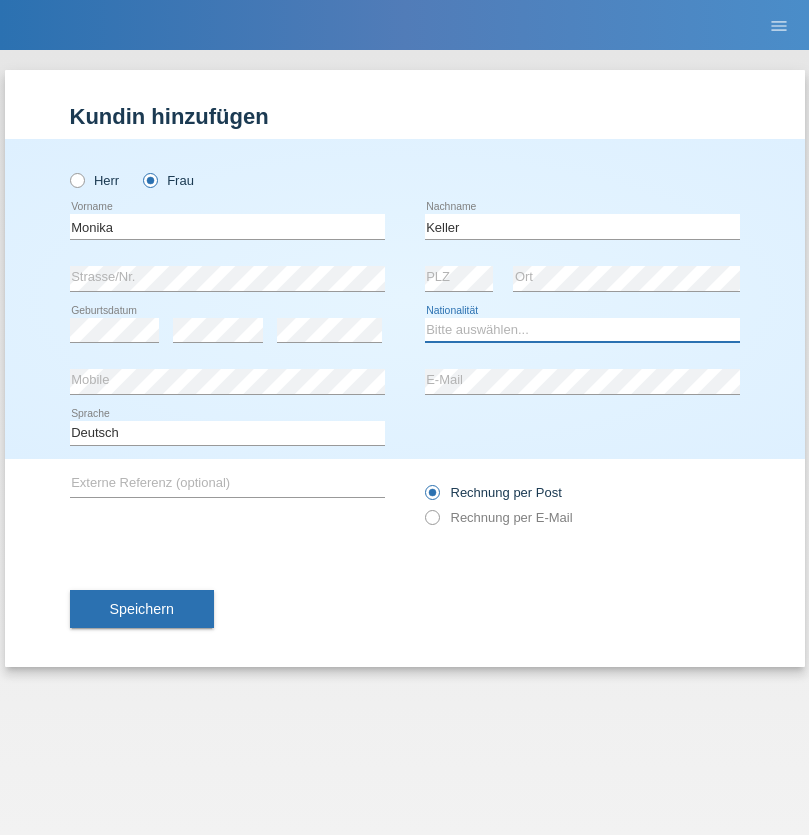 select on "CH" 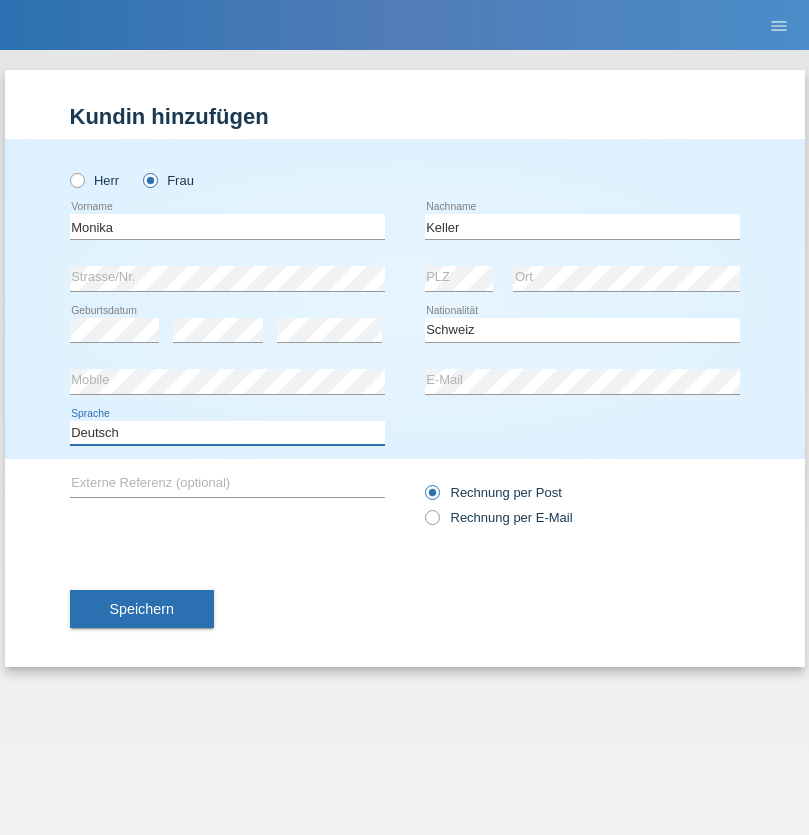 select on "en" 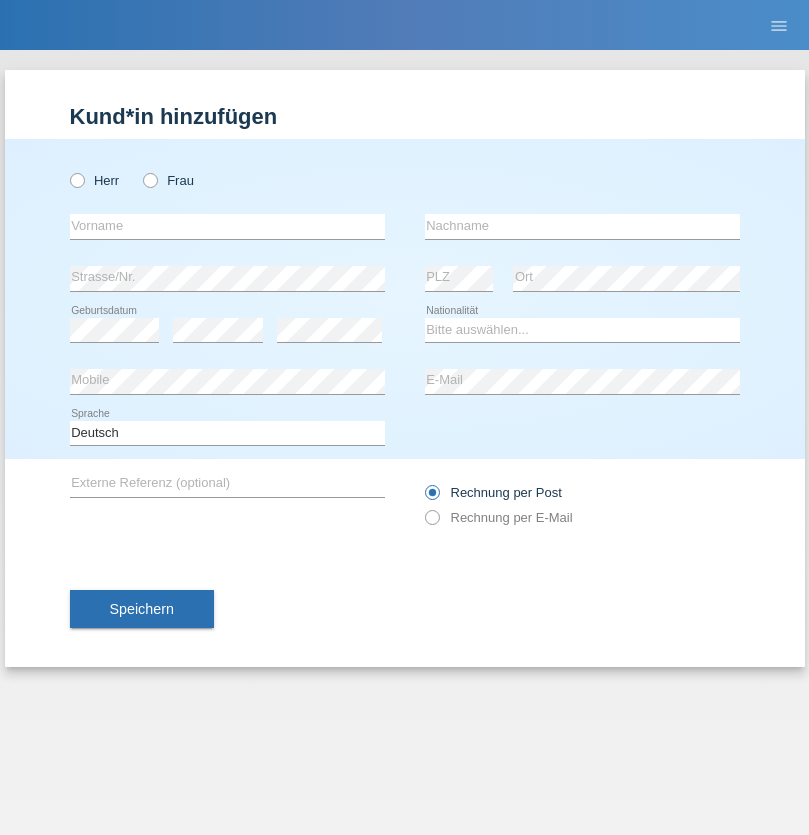 scroll, scrollTop: 0, scrollLeft: 0, axis: both 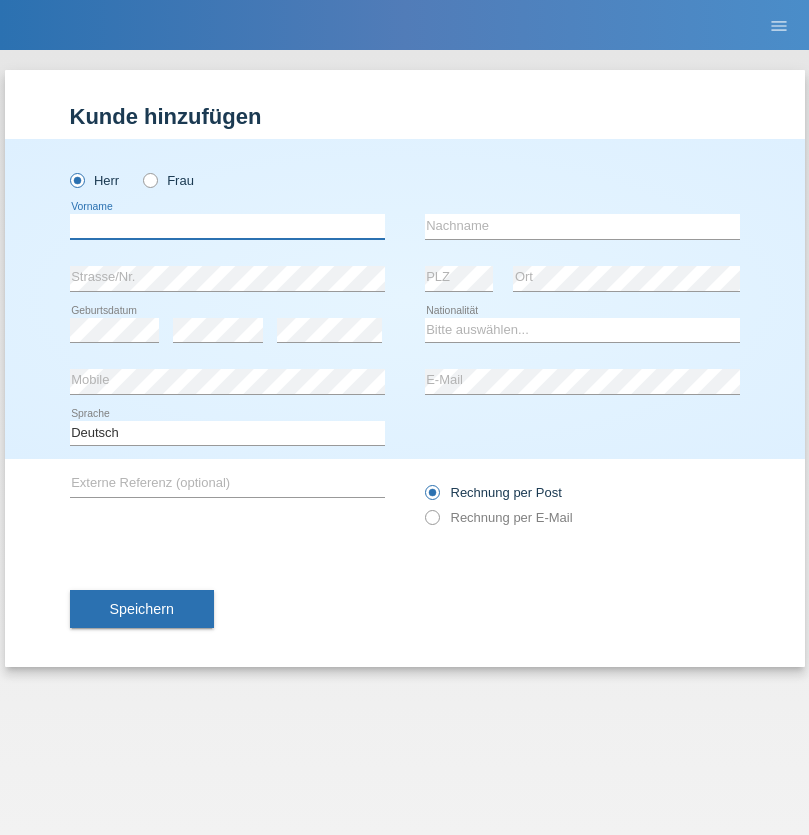 click at bounding box center (227, 226) 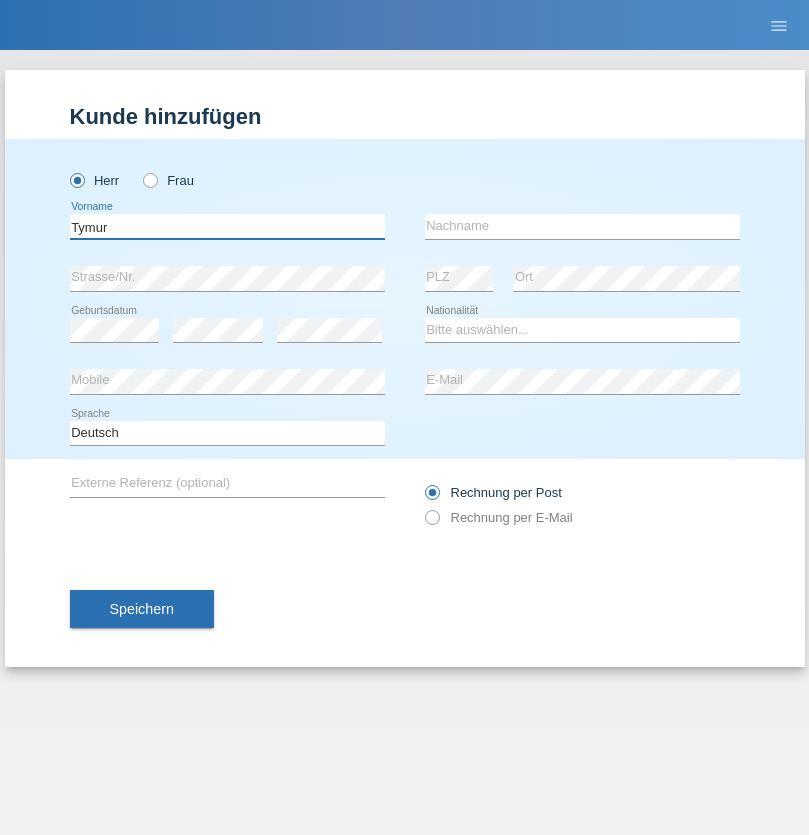 type on "Tymur" 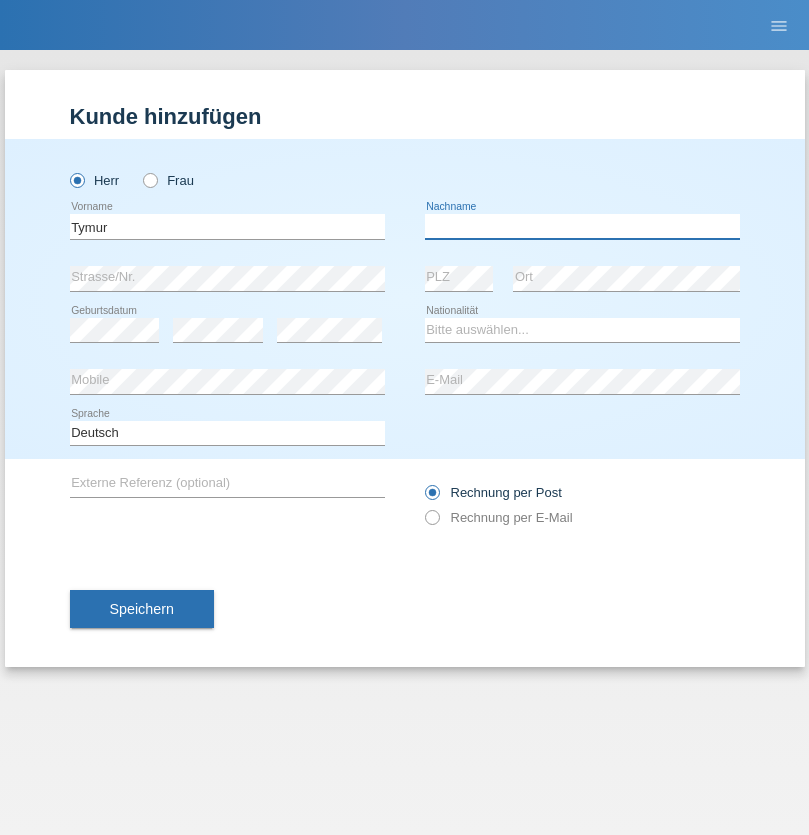 click at bounding box center [582, 226] 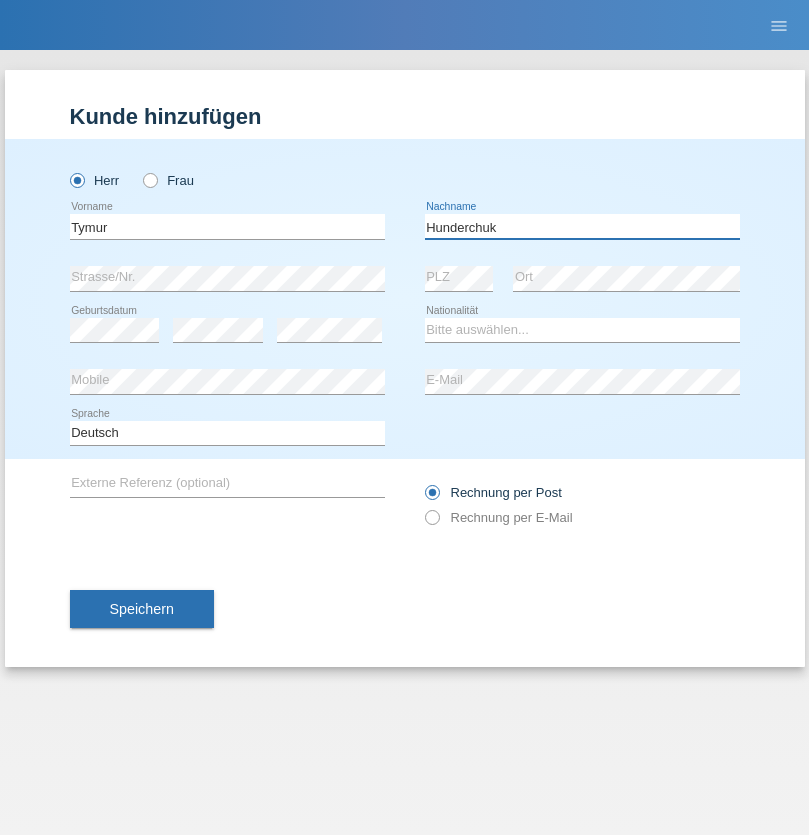 type on "Hunderchuk" 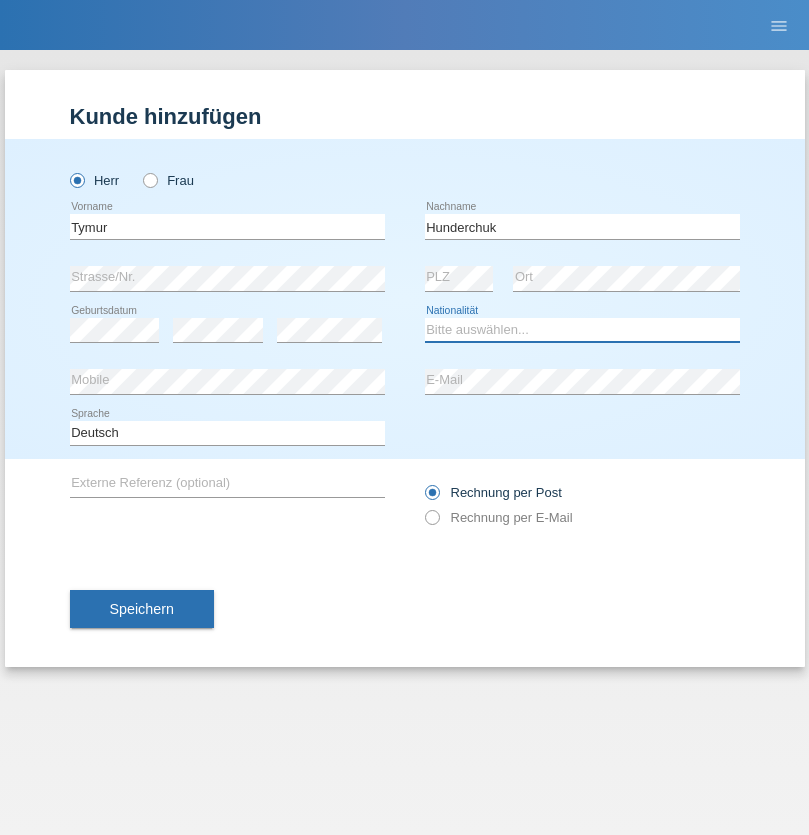select on "UA" 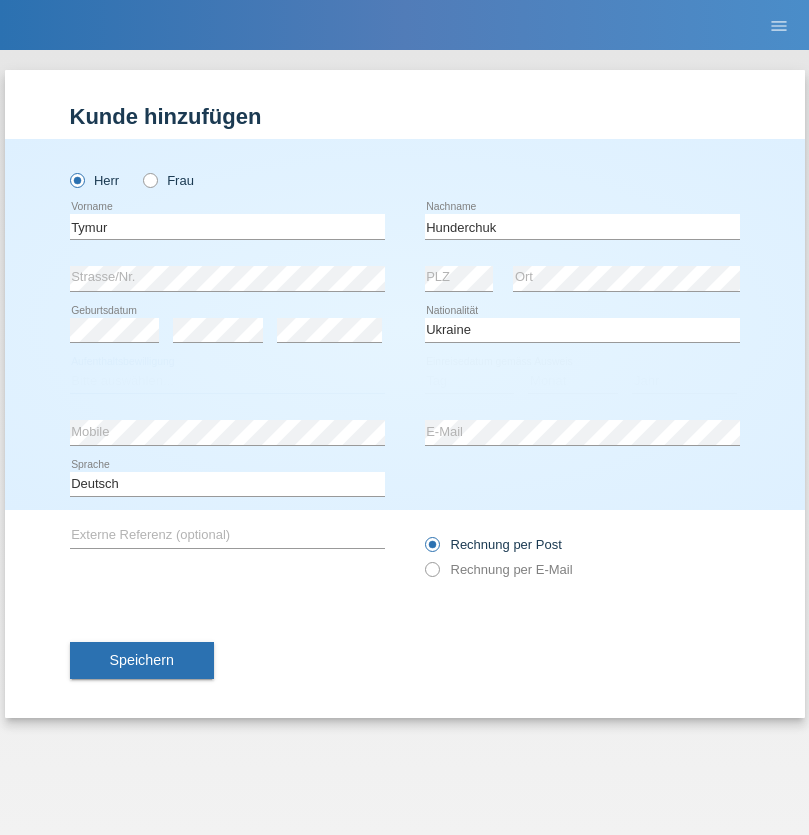 select on "C" 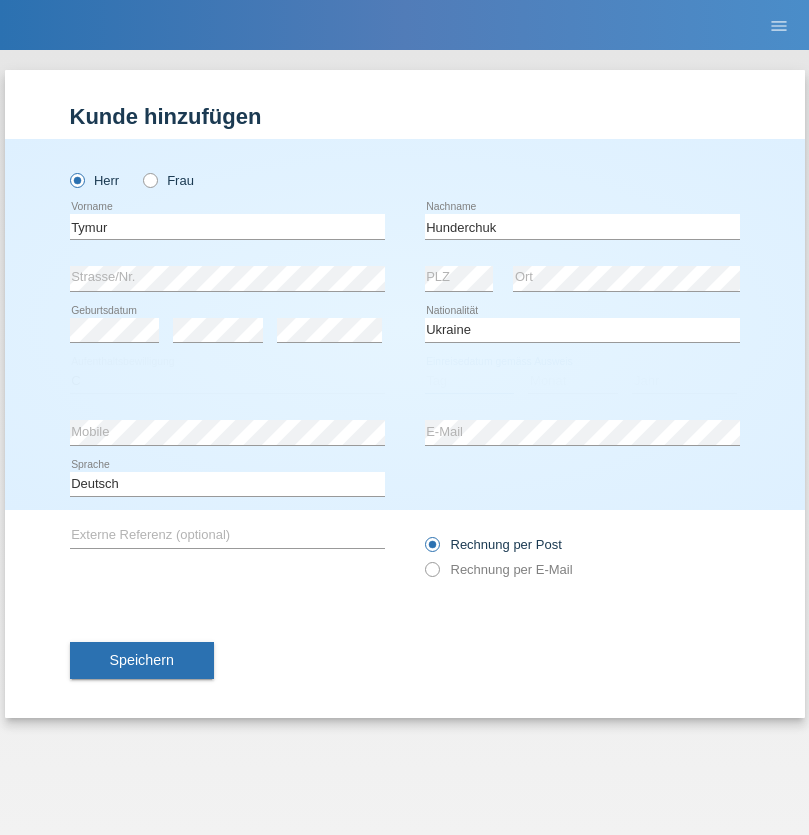 select on "20" 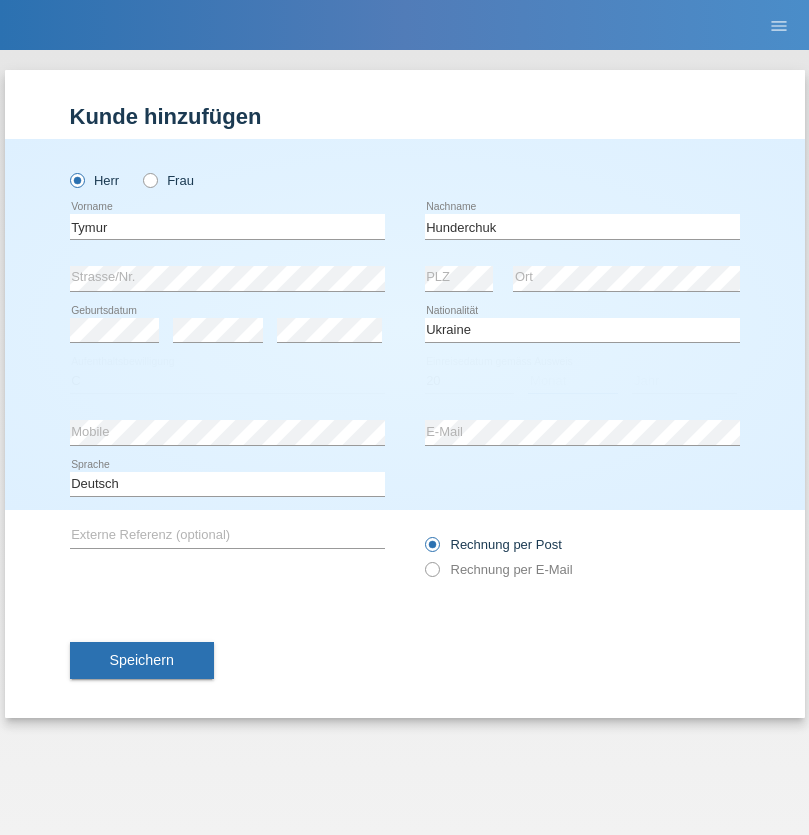 select on "08" 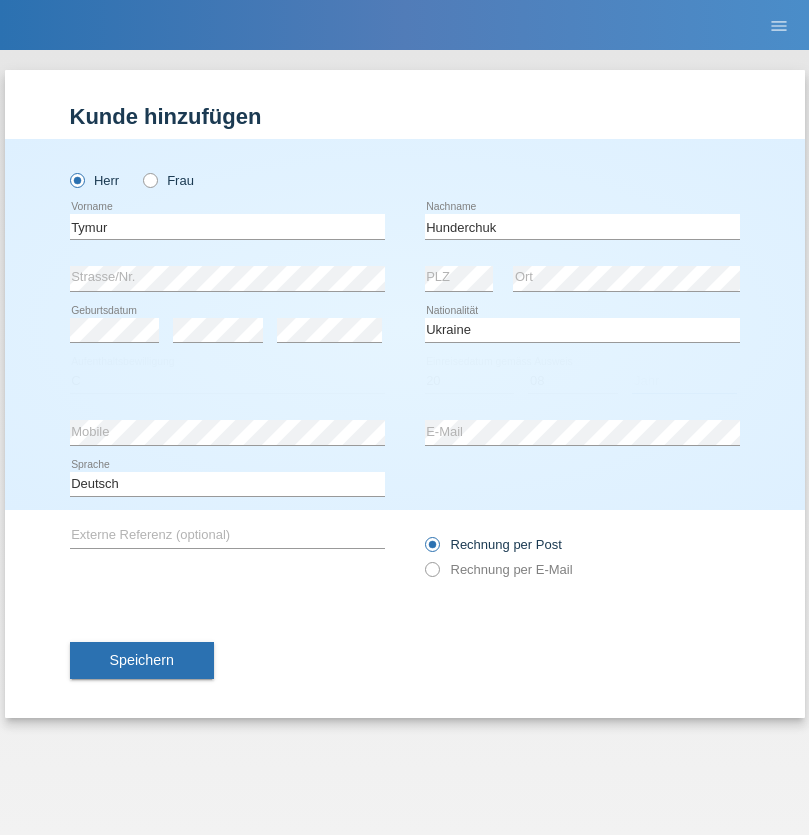 select on "2021" 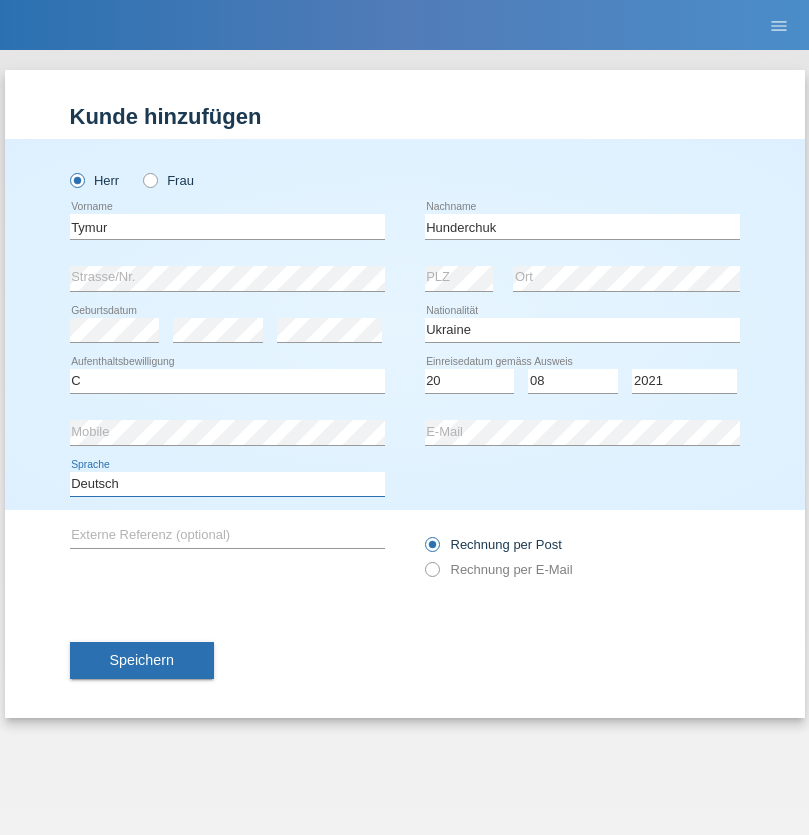 select on "en" 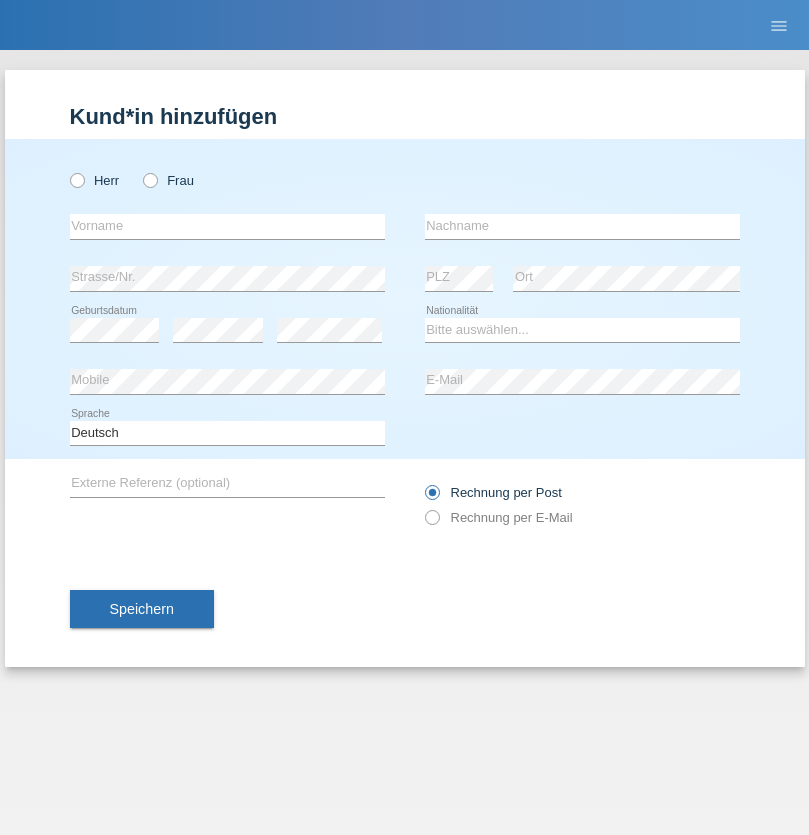 scroll, scrollTop: 0, scrollLeft: 0, axis: both 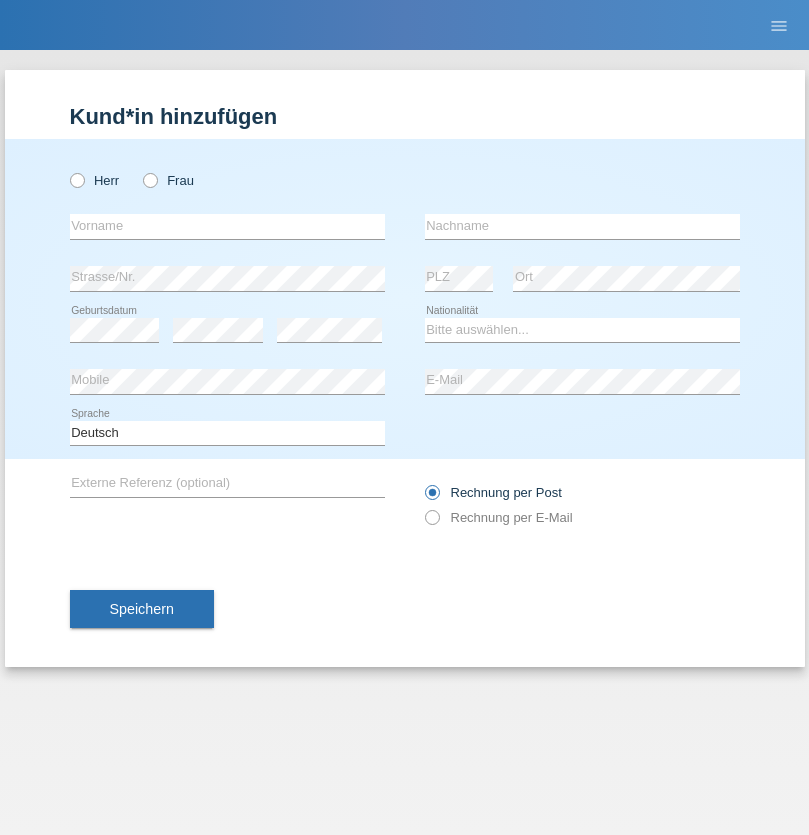 radio on "true" 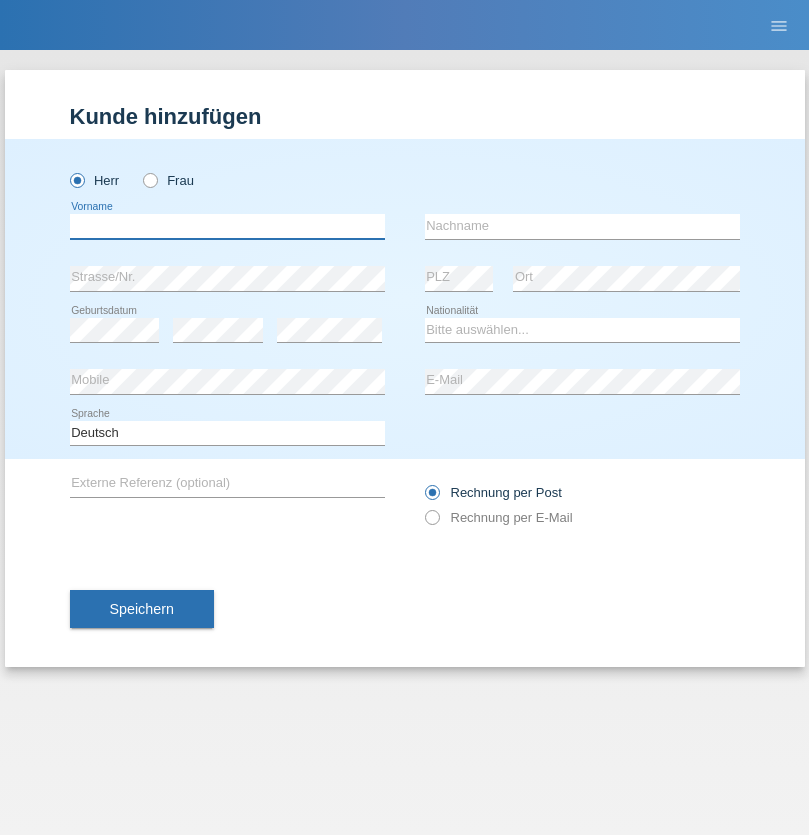 click at bounding box center [227, 226] 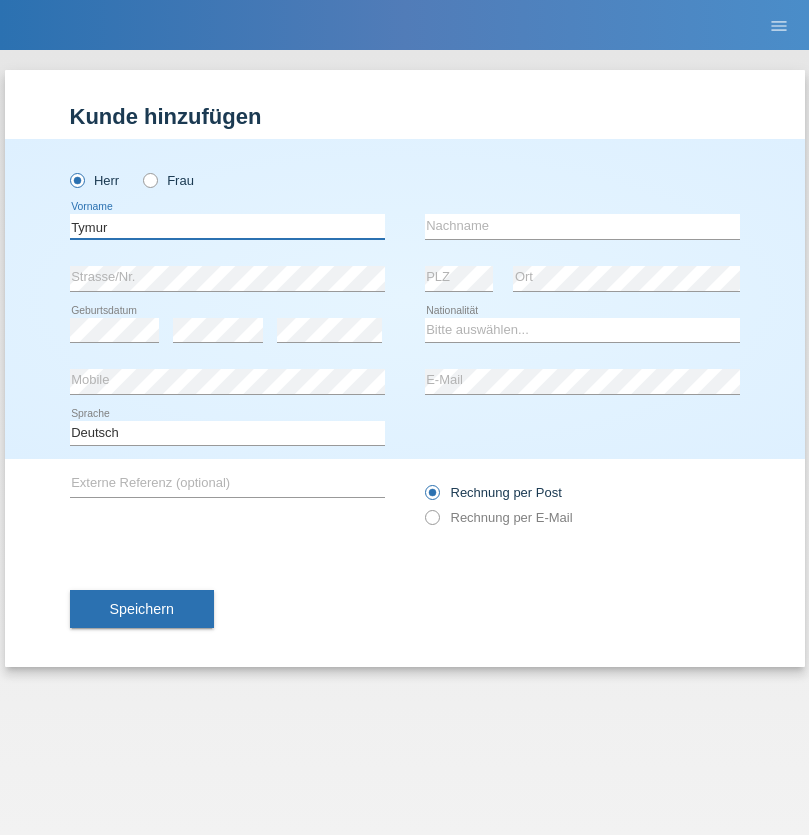 type on "Tymur" 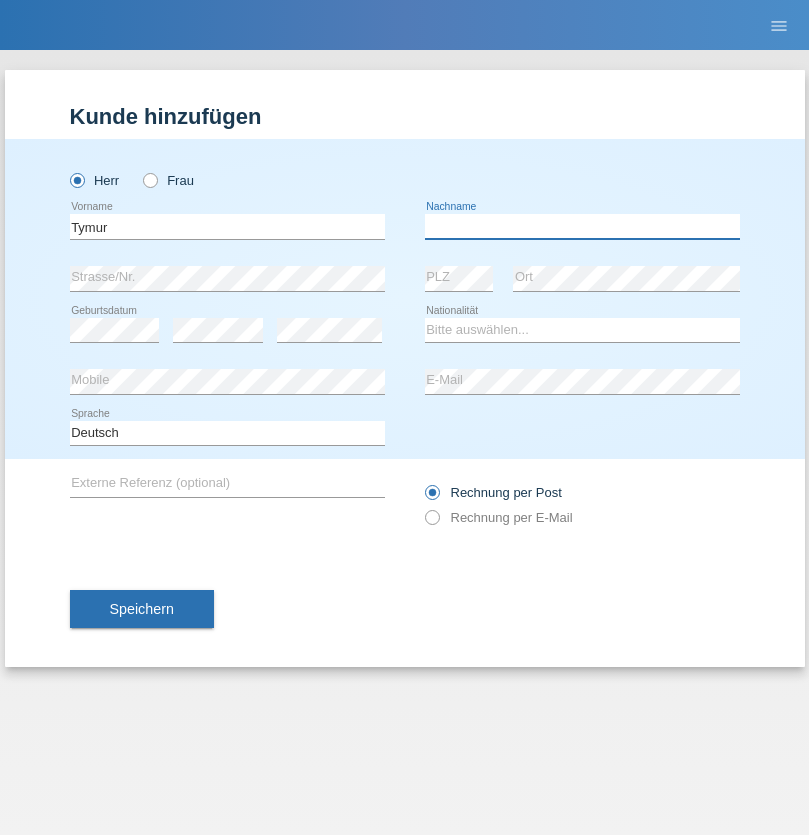 click at bounding box center [582, 226] 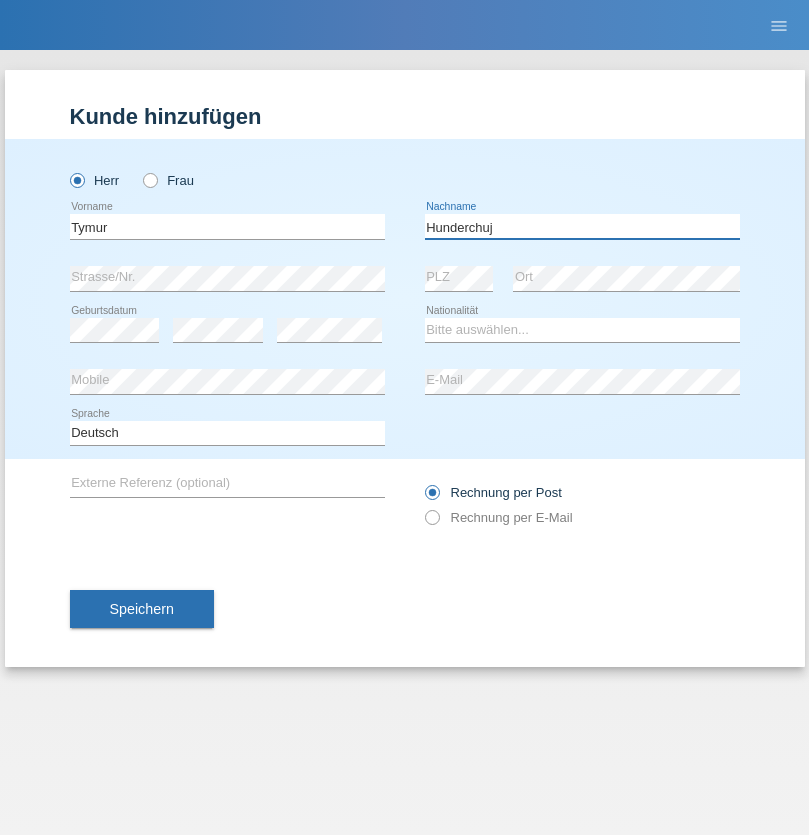 type on "Hunderchuj" 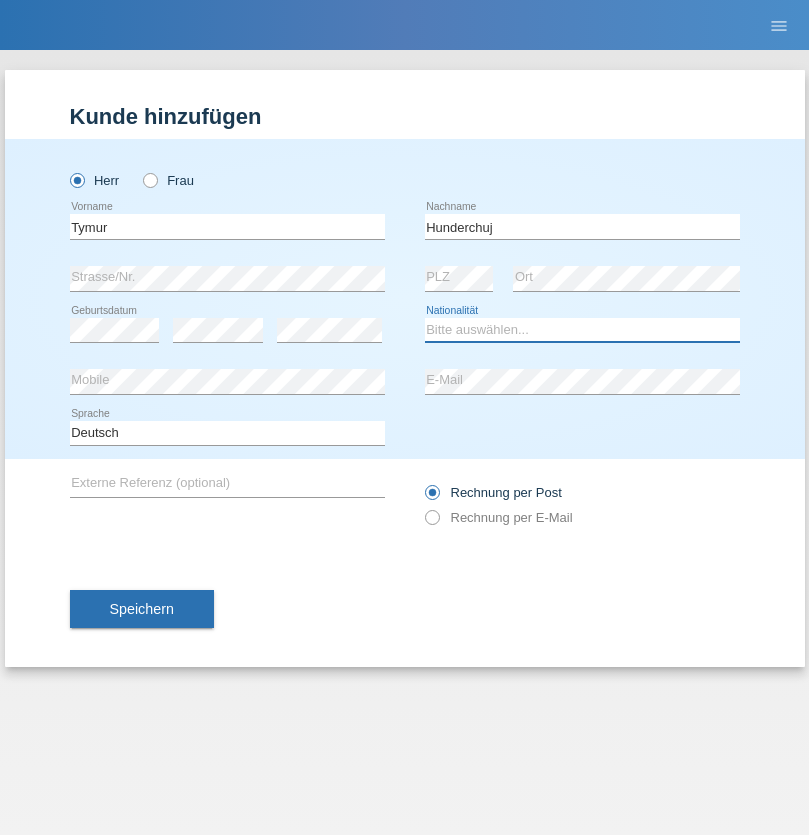 select on "UA" 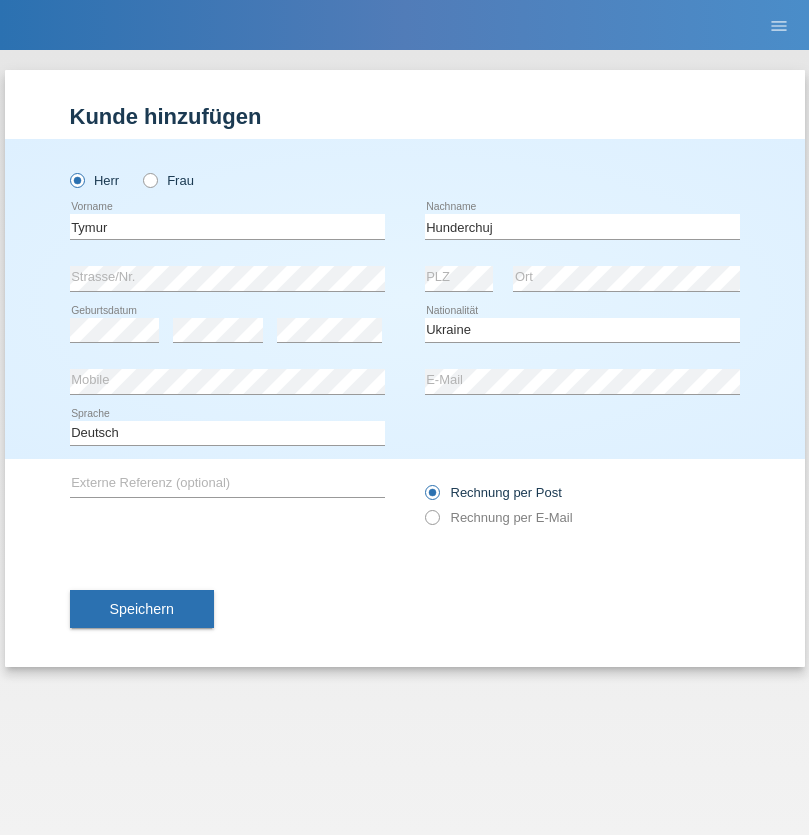 select on "C" 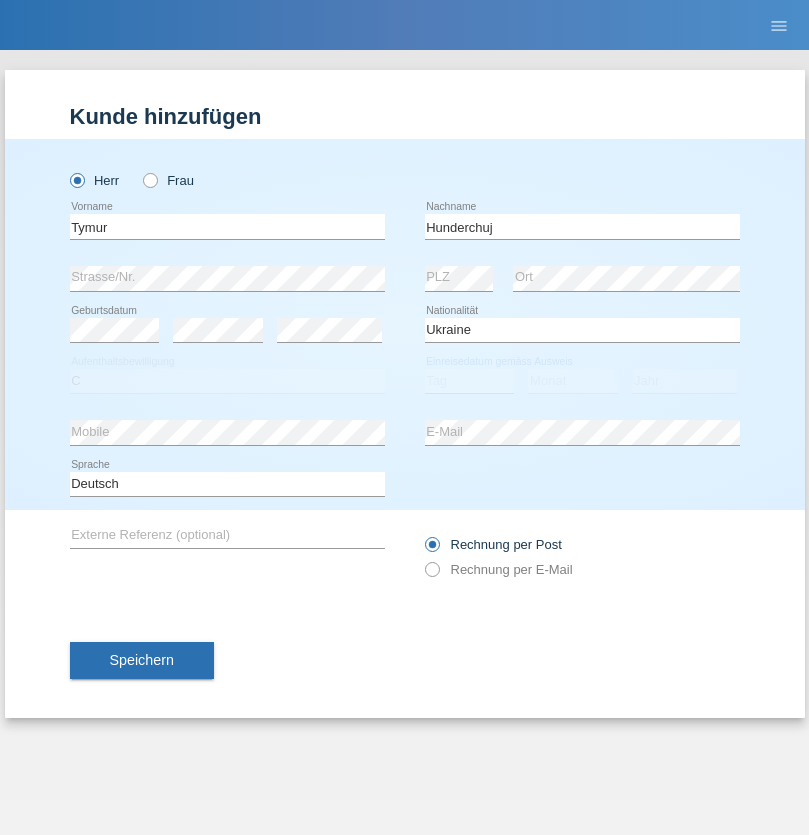select on "20" 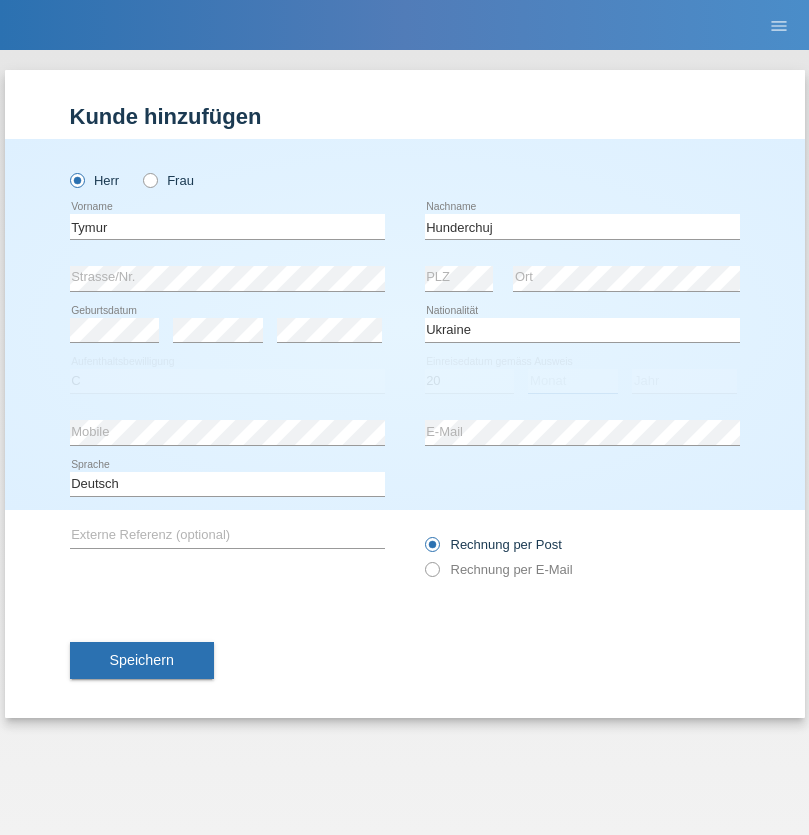 select on "08" 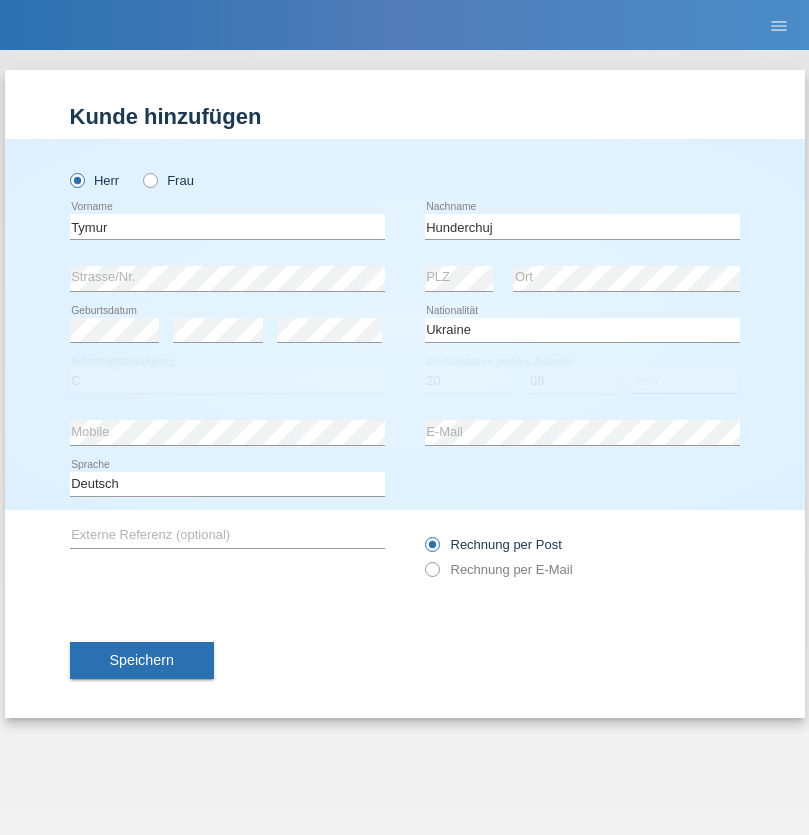 select on "2021" 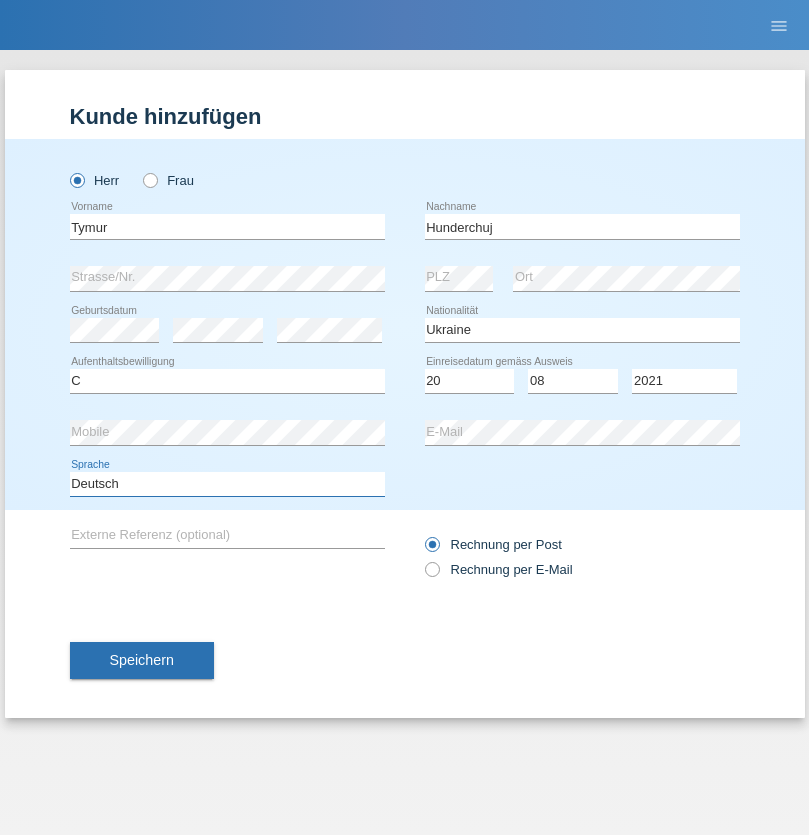 select on "en" 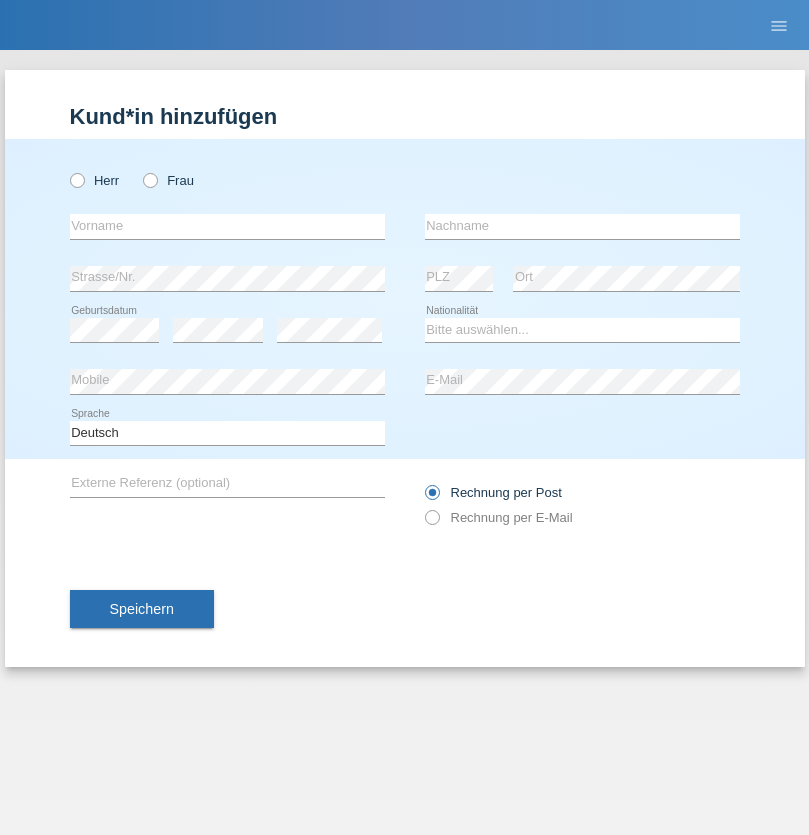 scroll, scrollTop: 0, scrollLeft: 0, axis: both 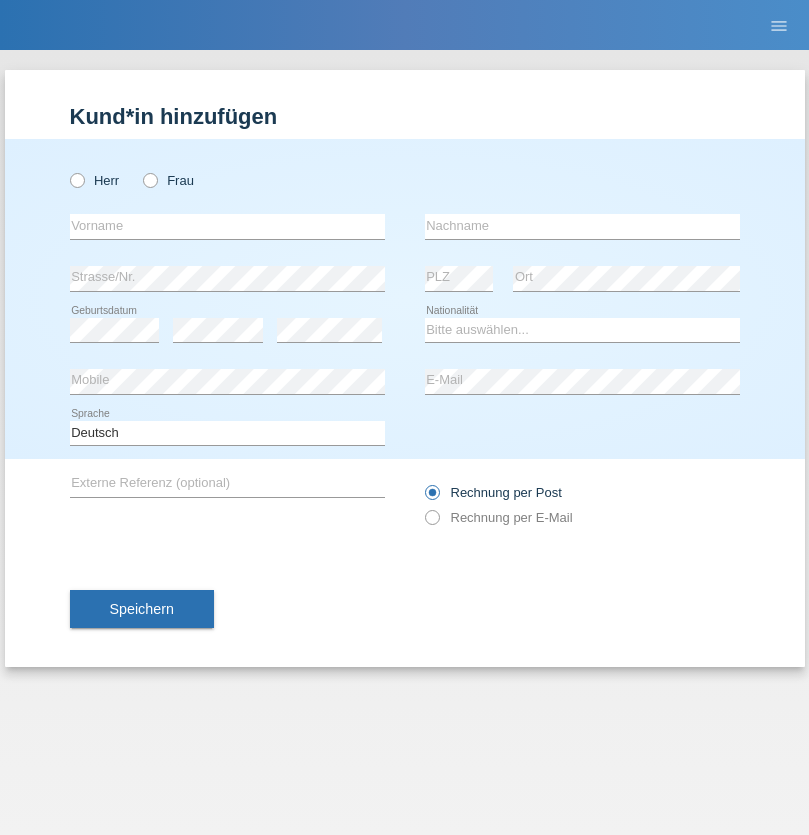 radio on "true" 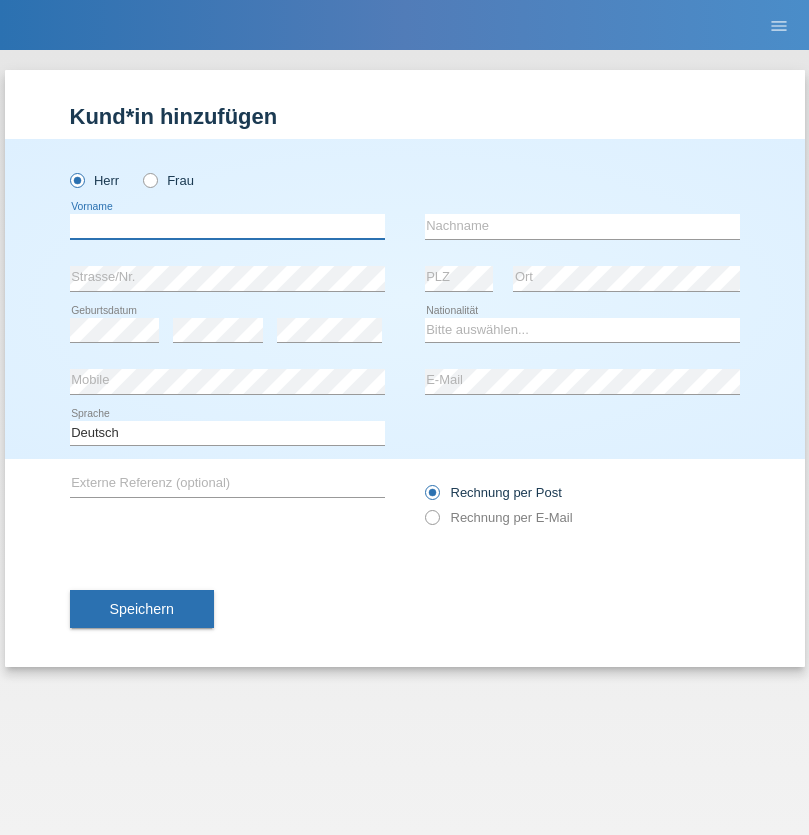 click at bounding box center (227, 226) 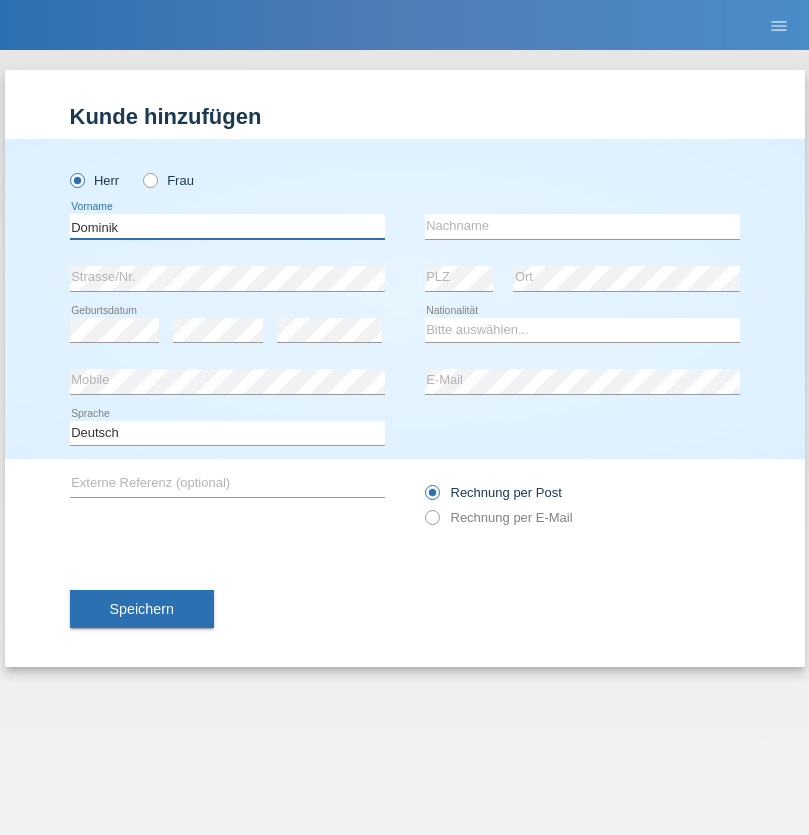 type on "Dominik" 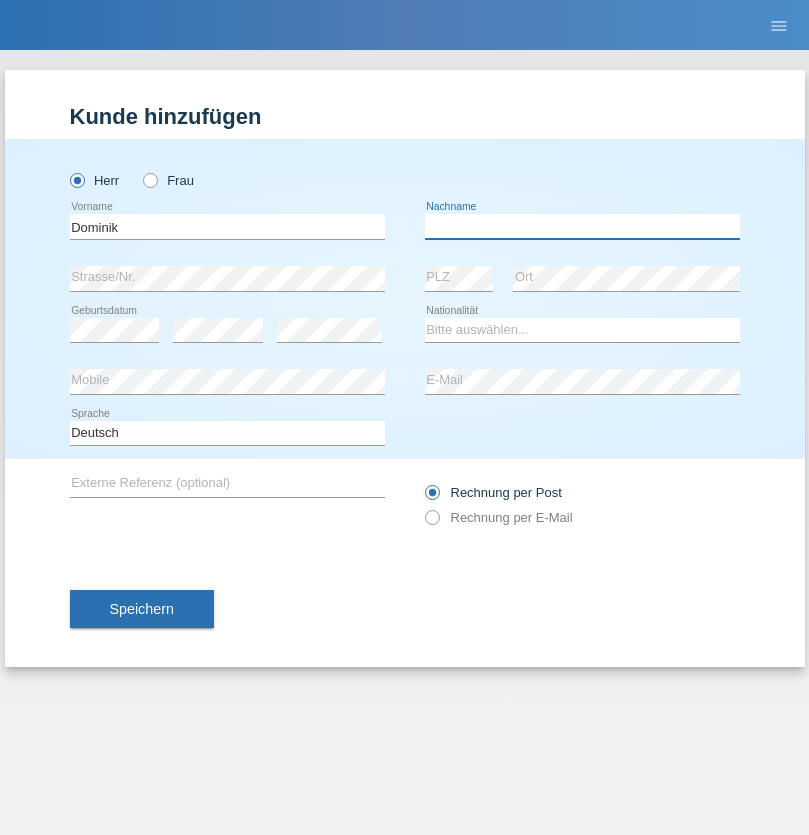click at bounding box center [582, 226] 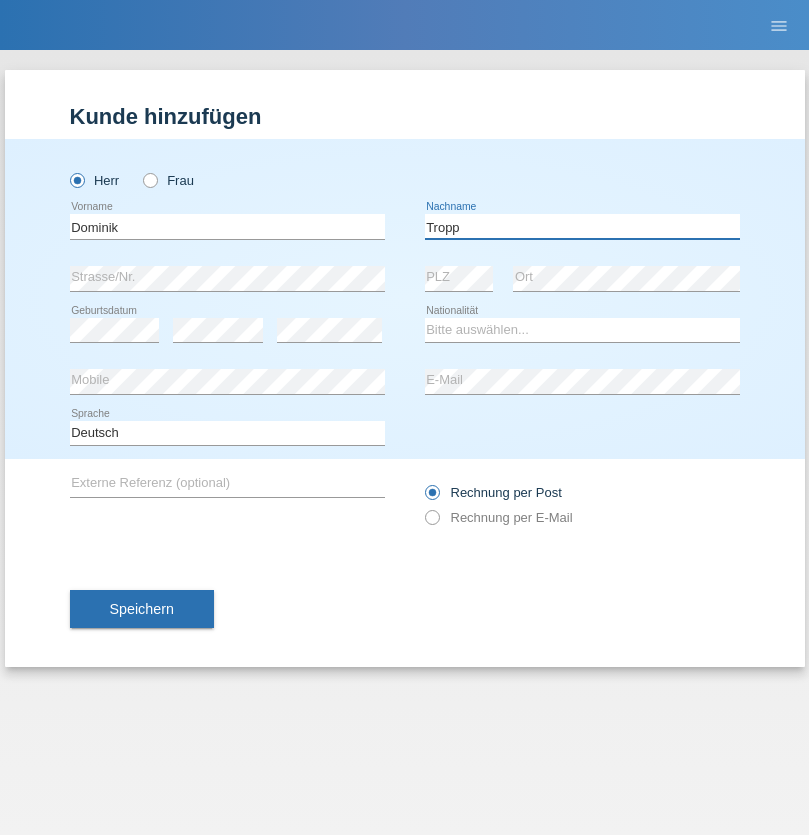 type on "Tropp" 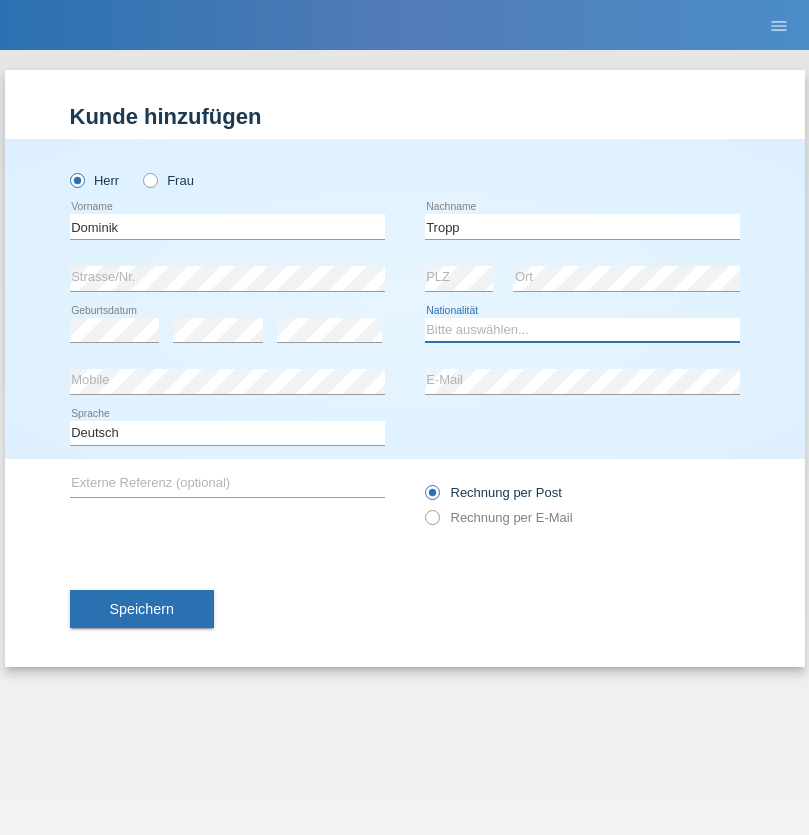 select on "SK" 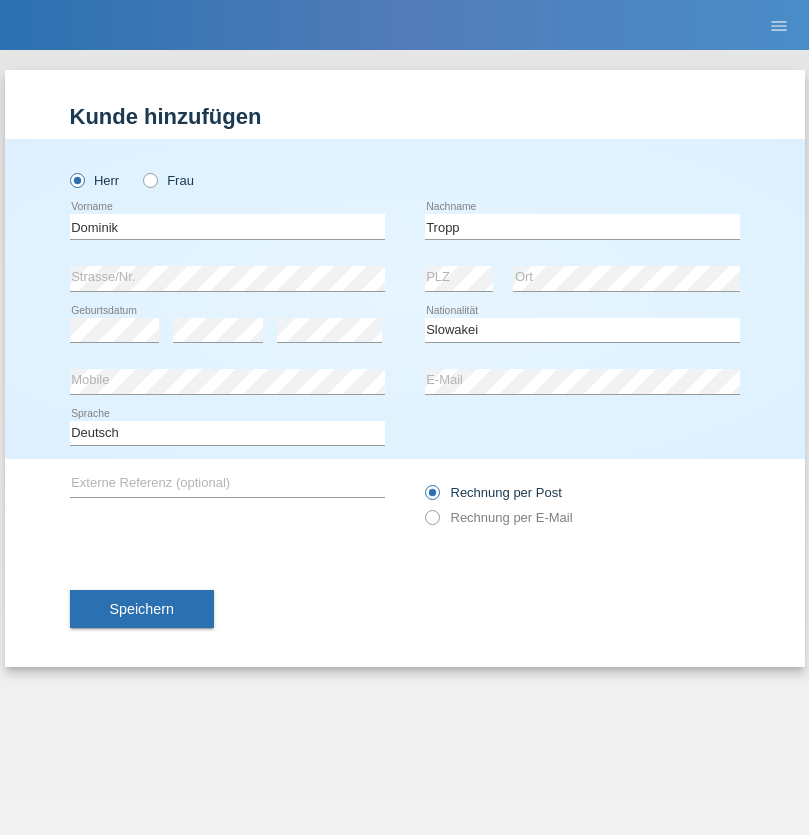 select on "C" 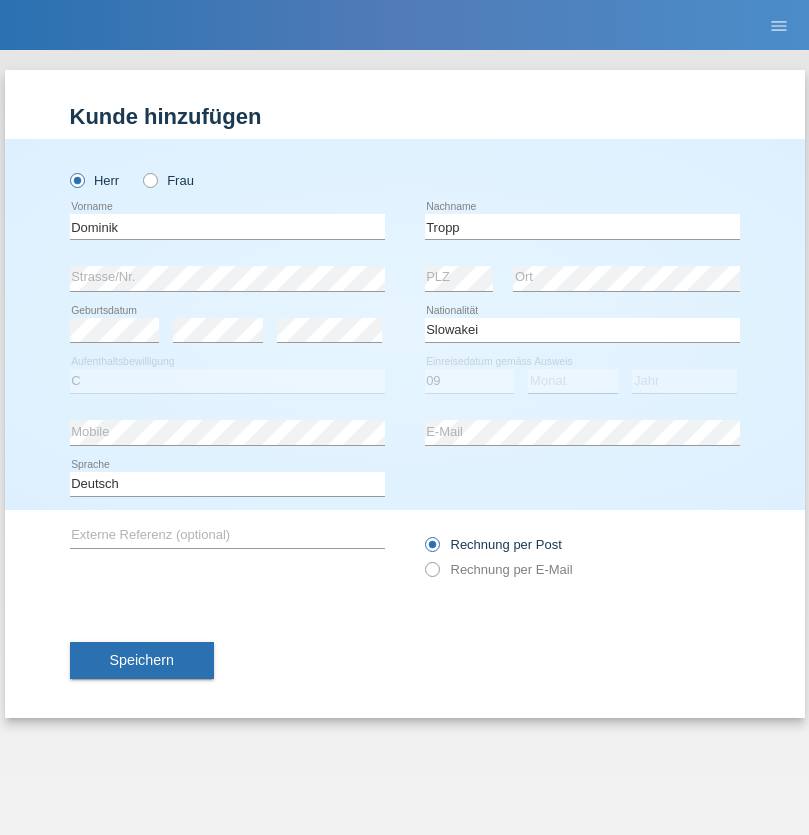select on "08" 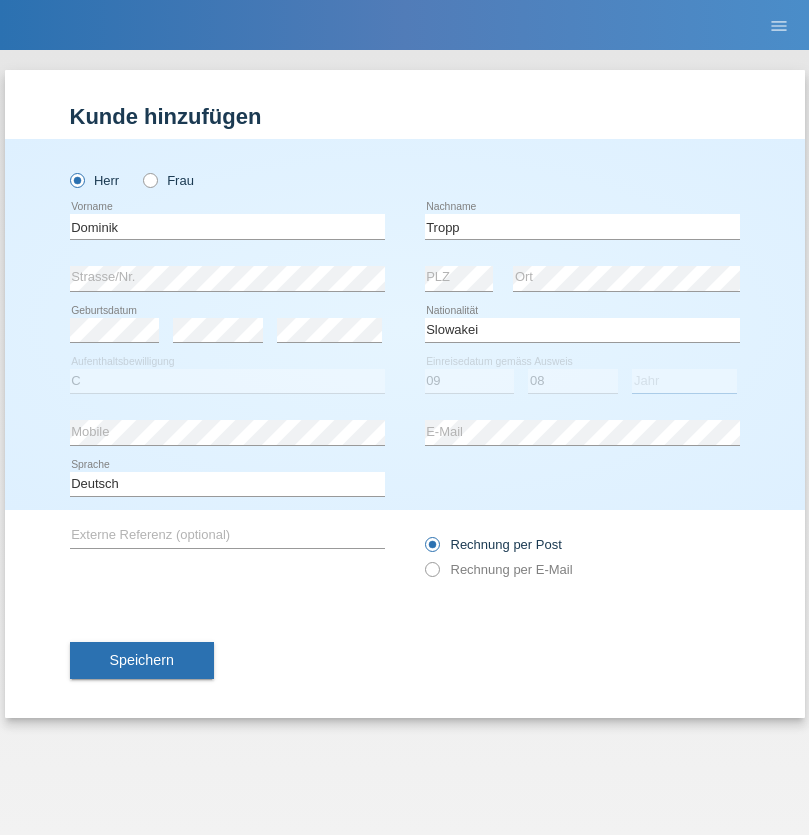 select on "2021" 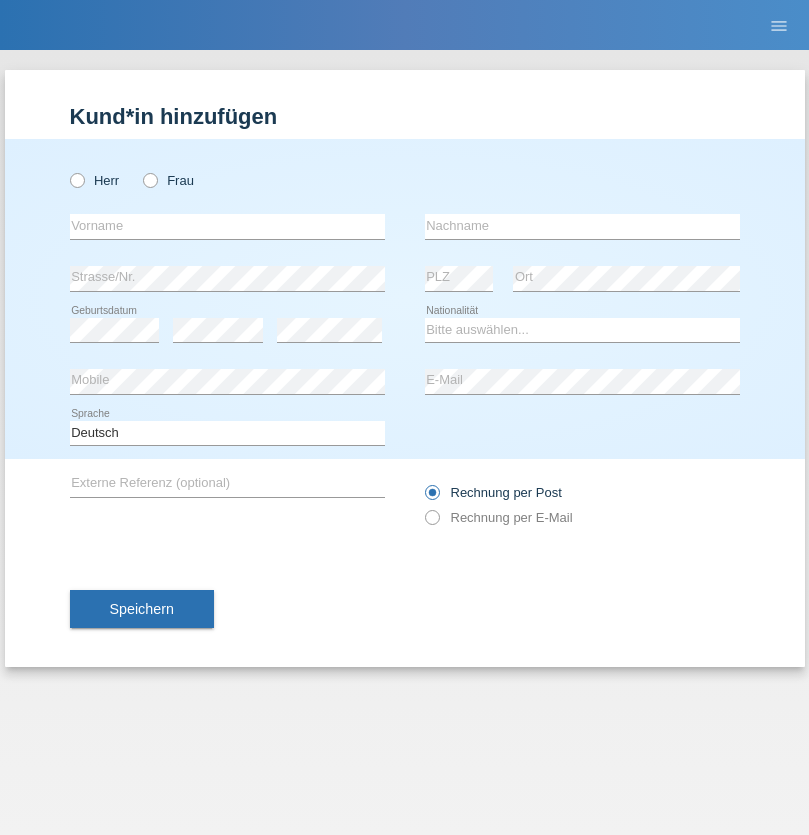 scroll, scrollTop: 0, scrollLeft: 0, axis: both 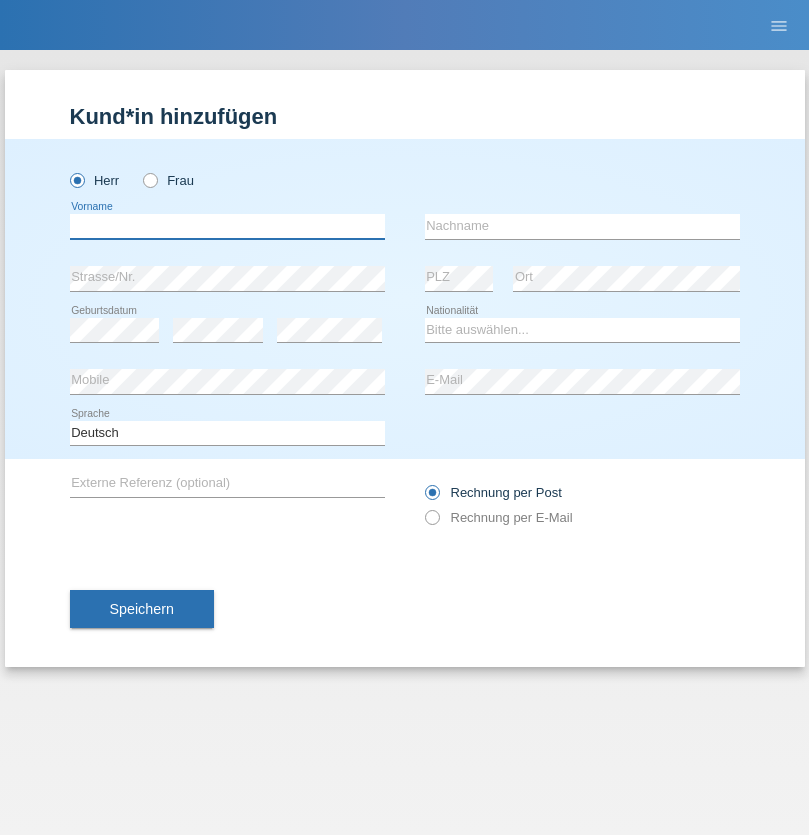 click at bounding box center (227, 226) 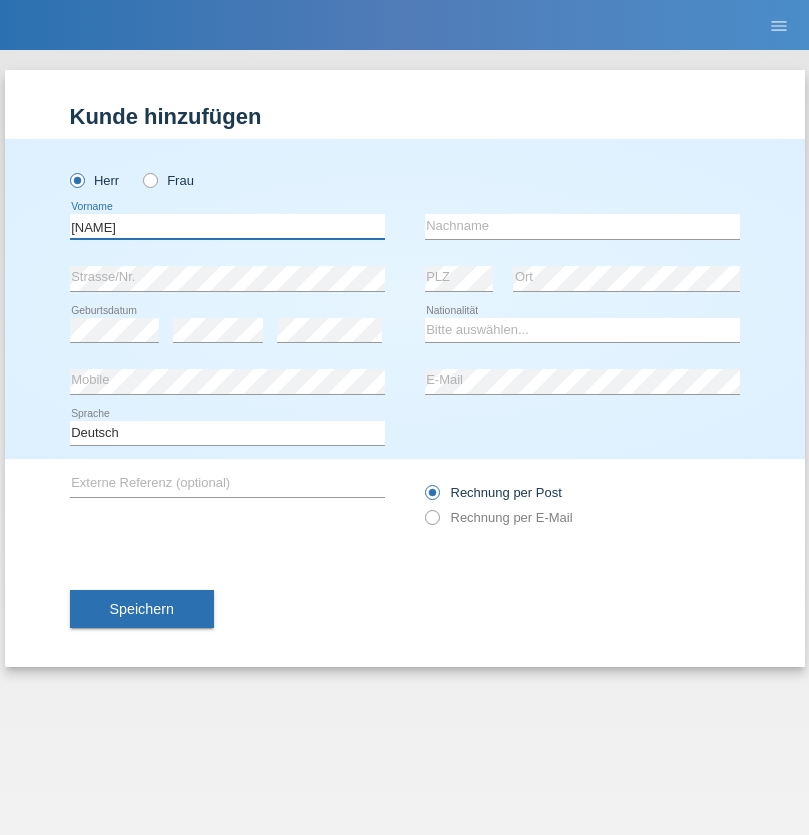 type on "Dirk" 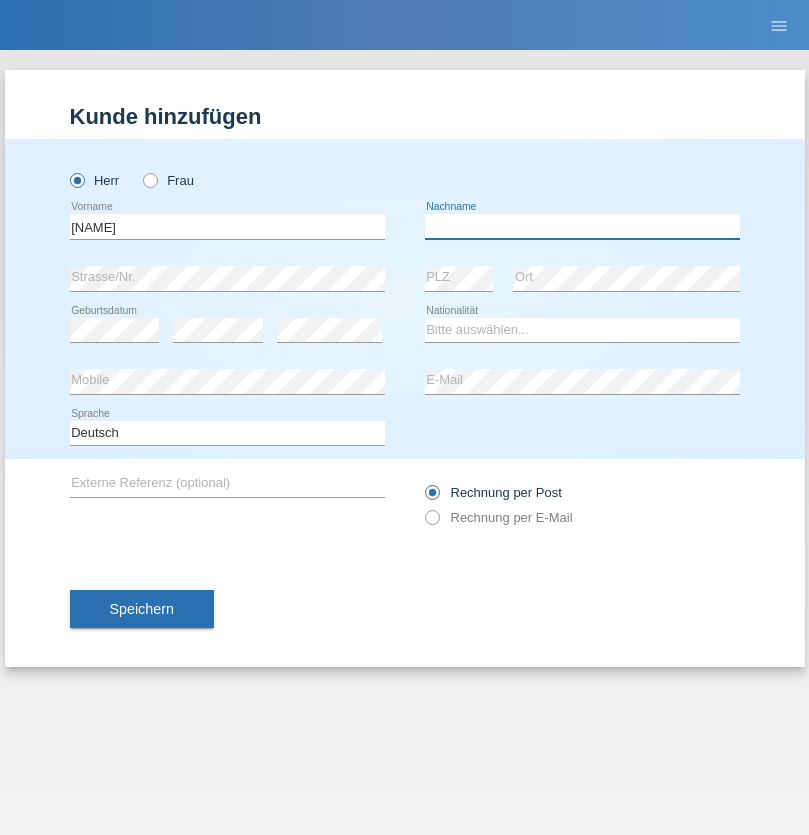 click at bounding box center (582, 226) 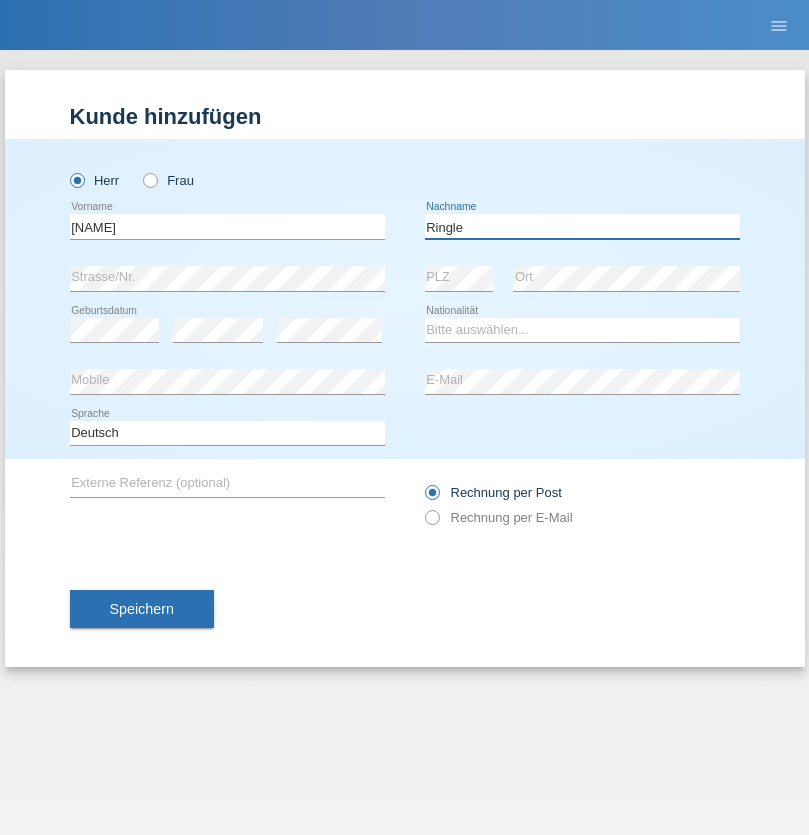 type on "Ringle" 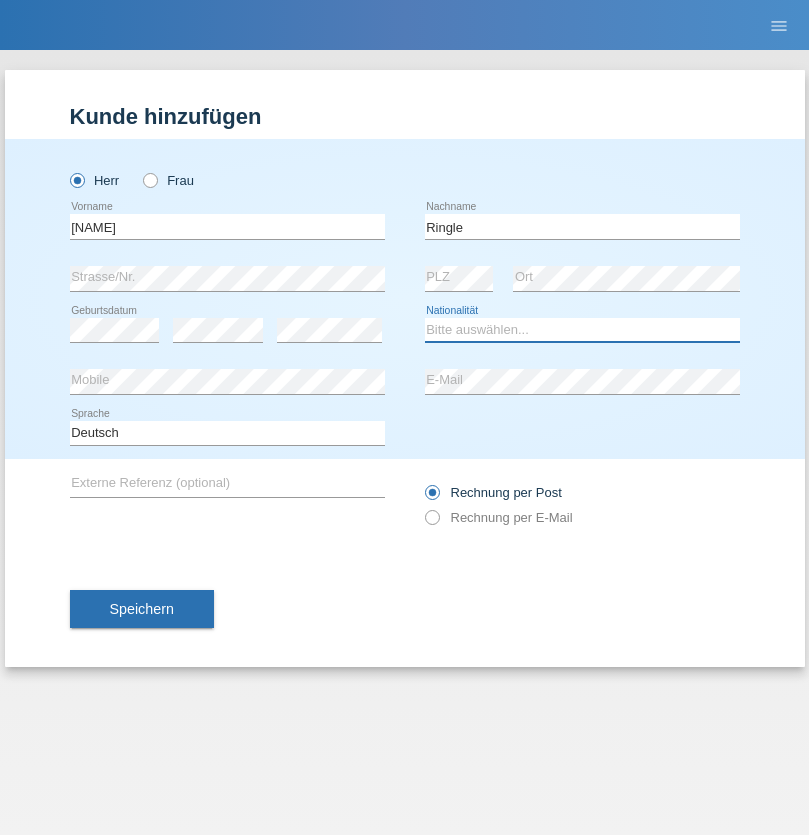select on "DE" 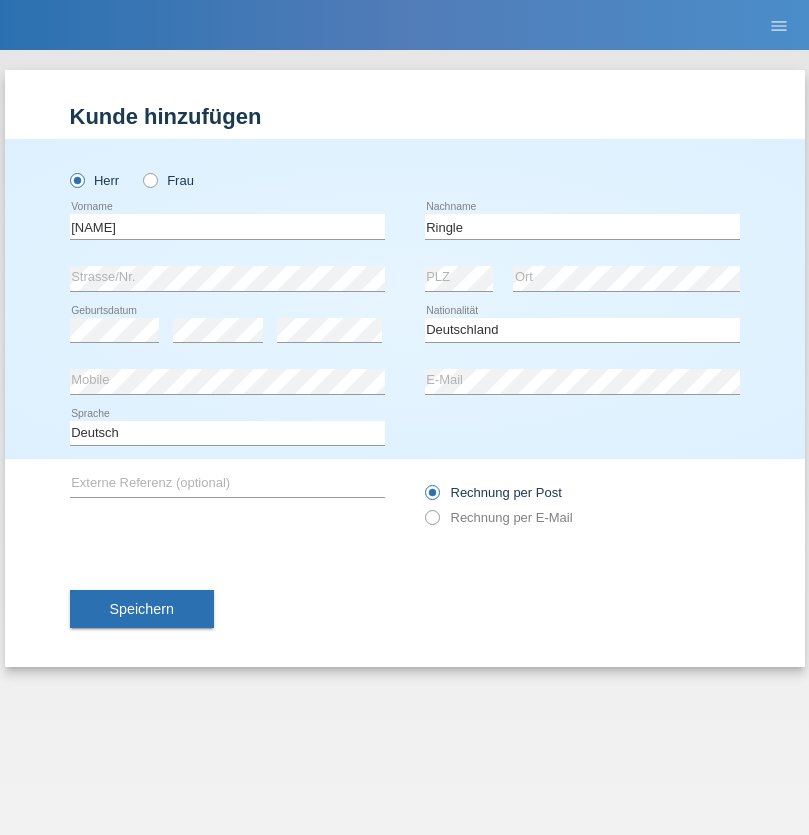 select on "C" 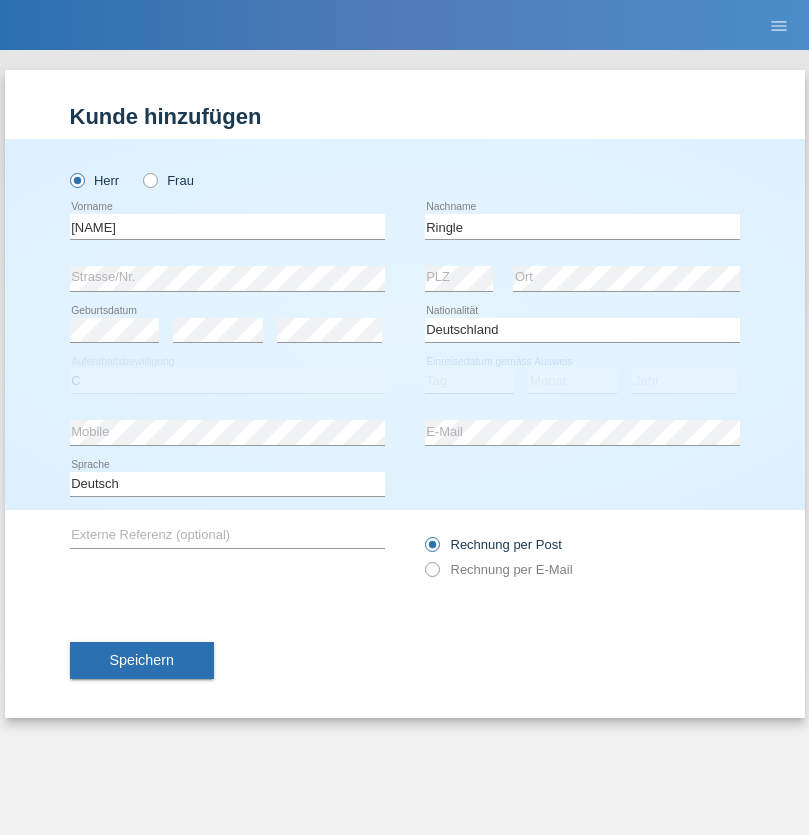 select on "06" 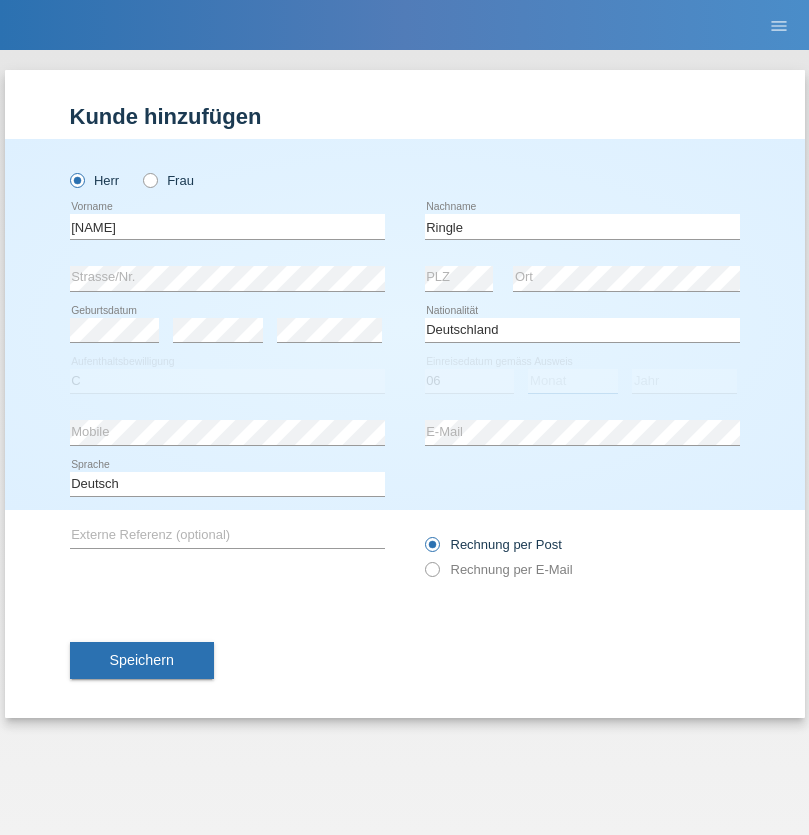 select on "01" 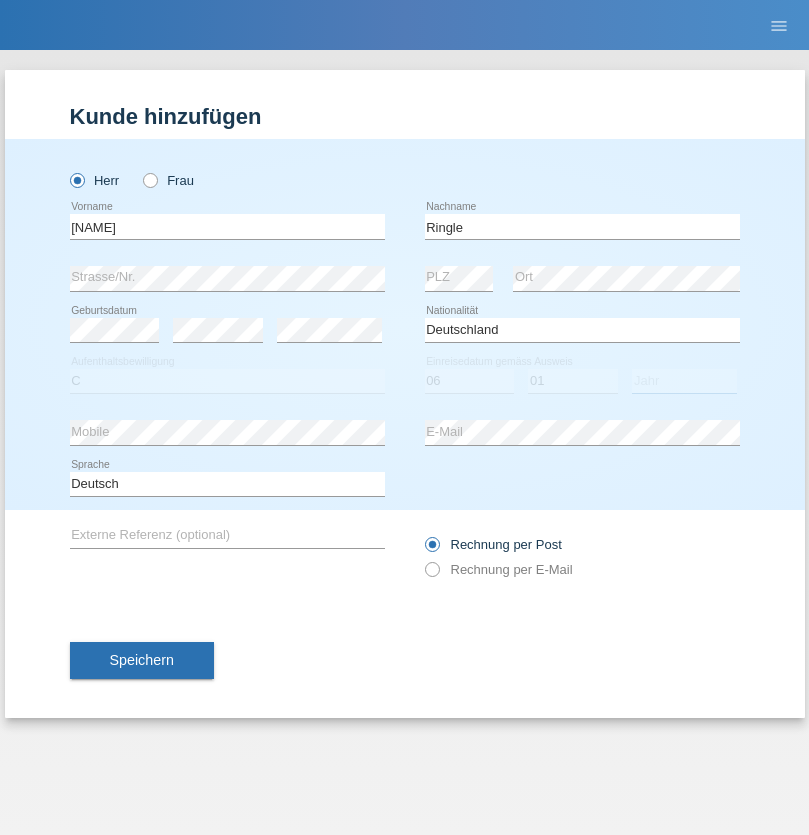 select on "2021" 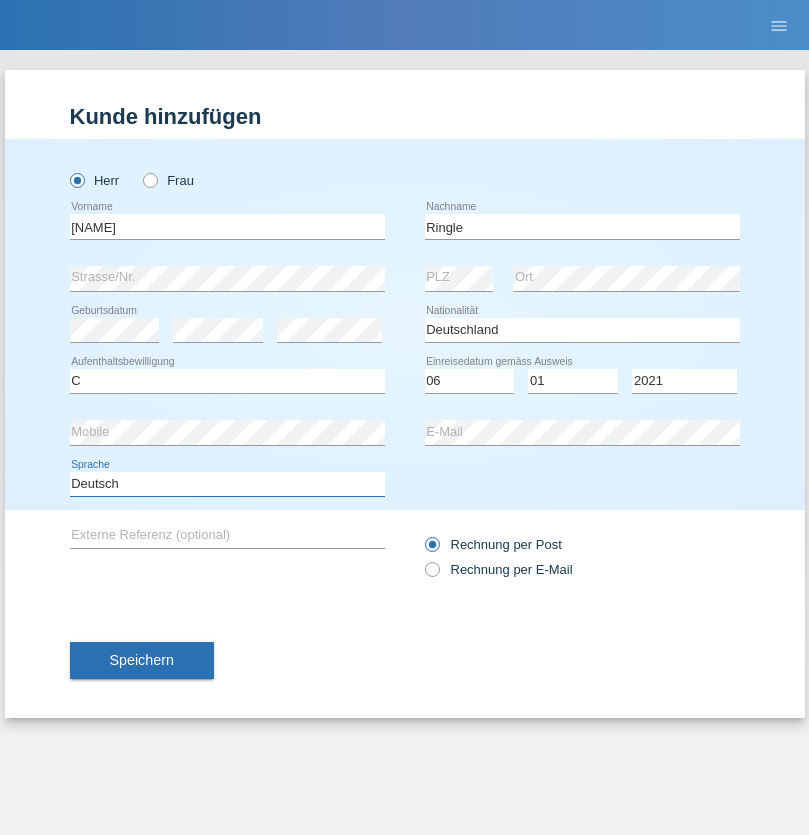 select on "en" 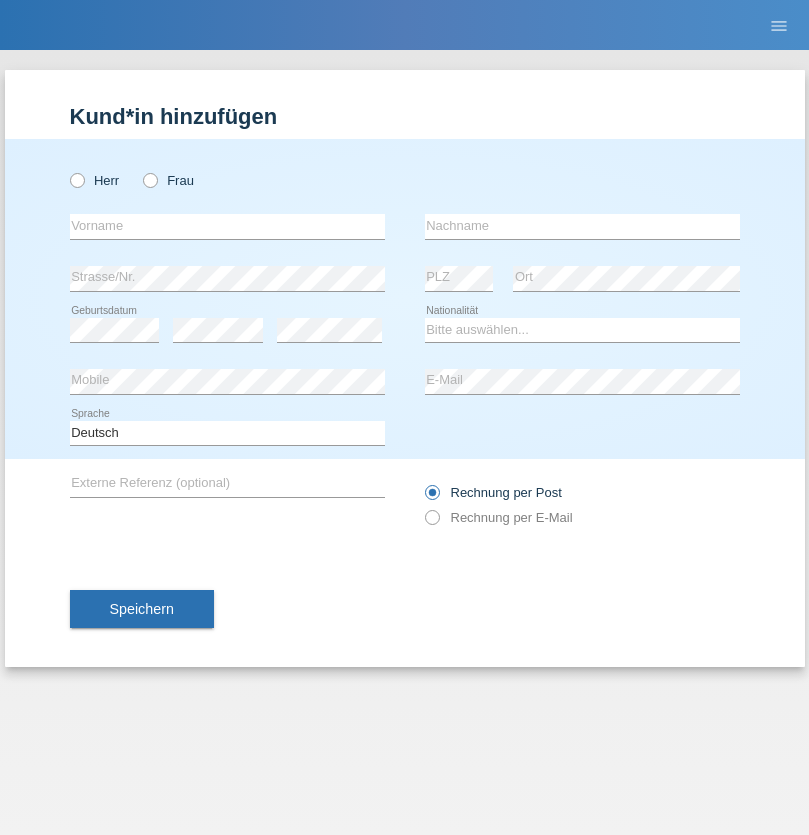 scroll, scrollTop: 0, scrollLeft: 0, axis: both 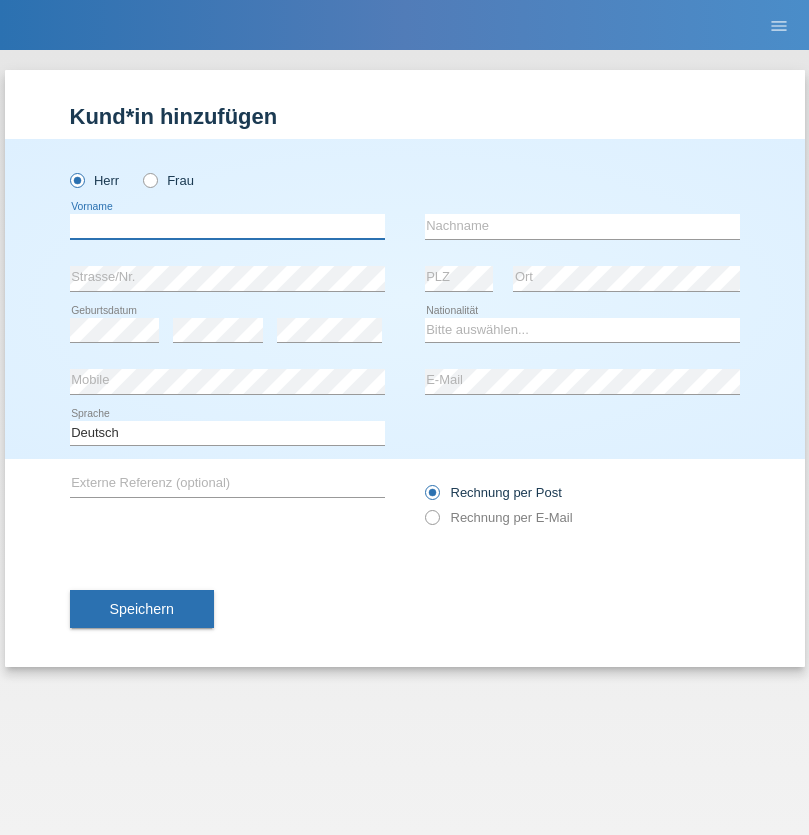 click at bounding box center [227, 226] 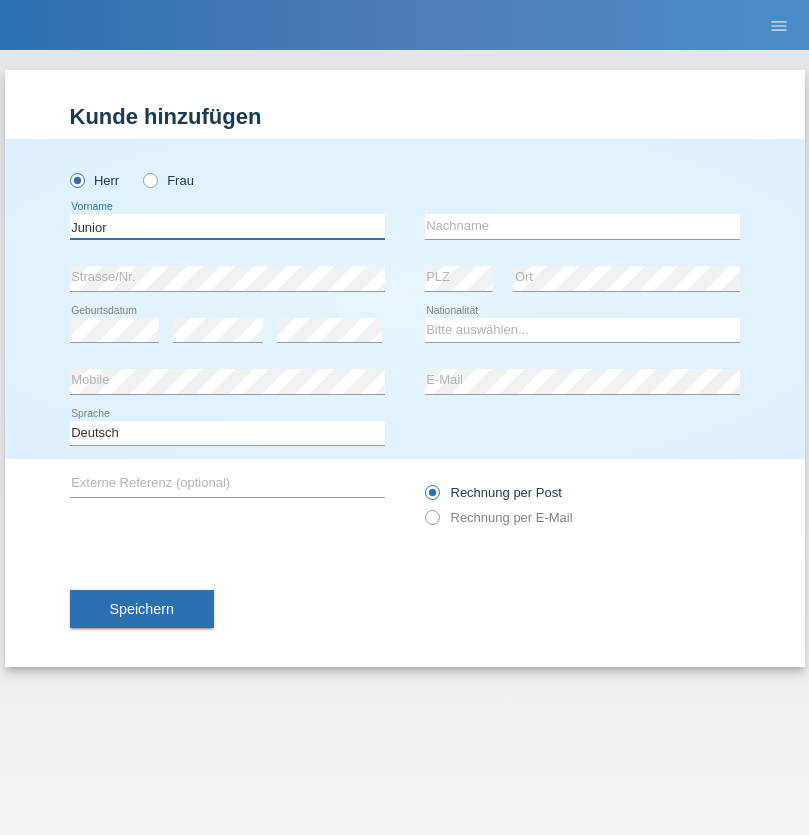 type on "Junior" 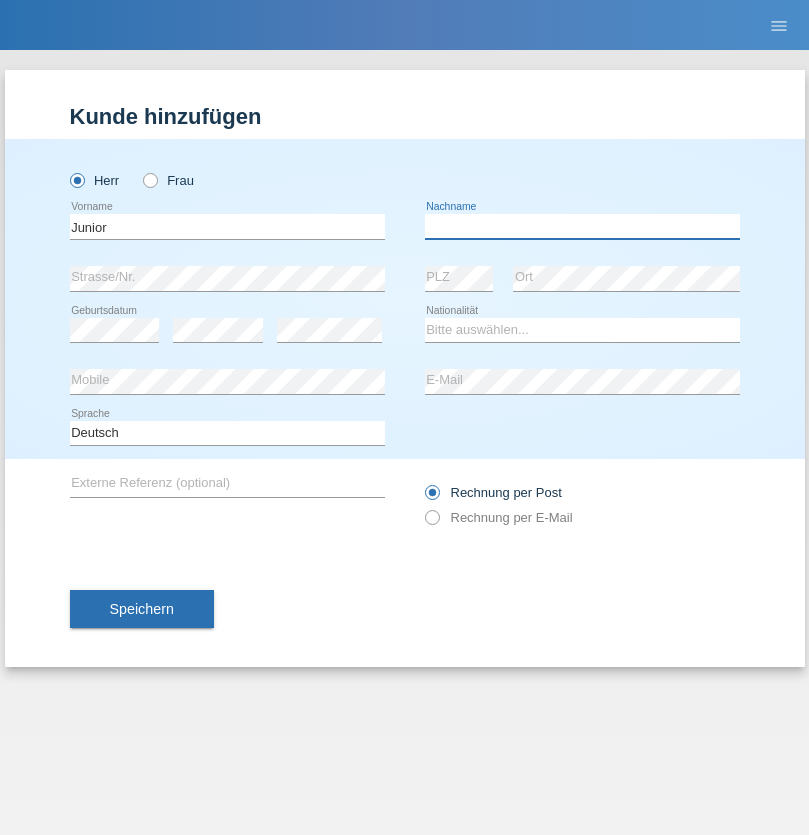 click at bounding box center (582, 226) 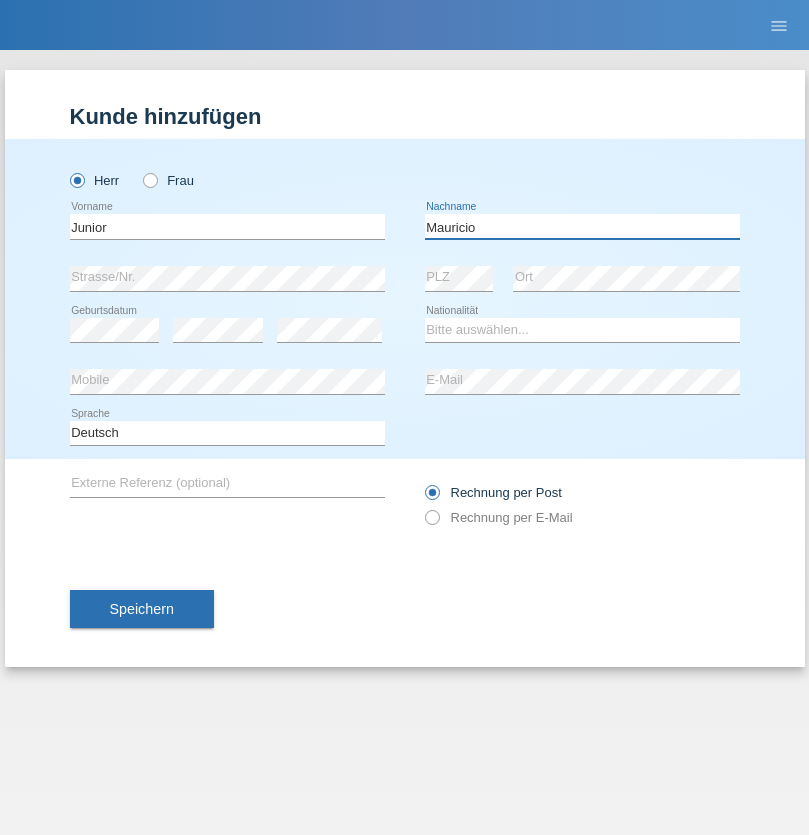 type on "Mauricio" 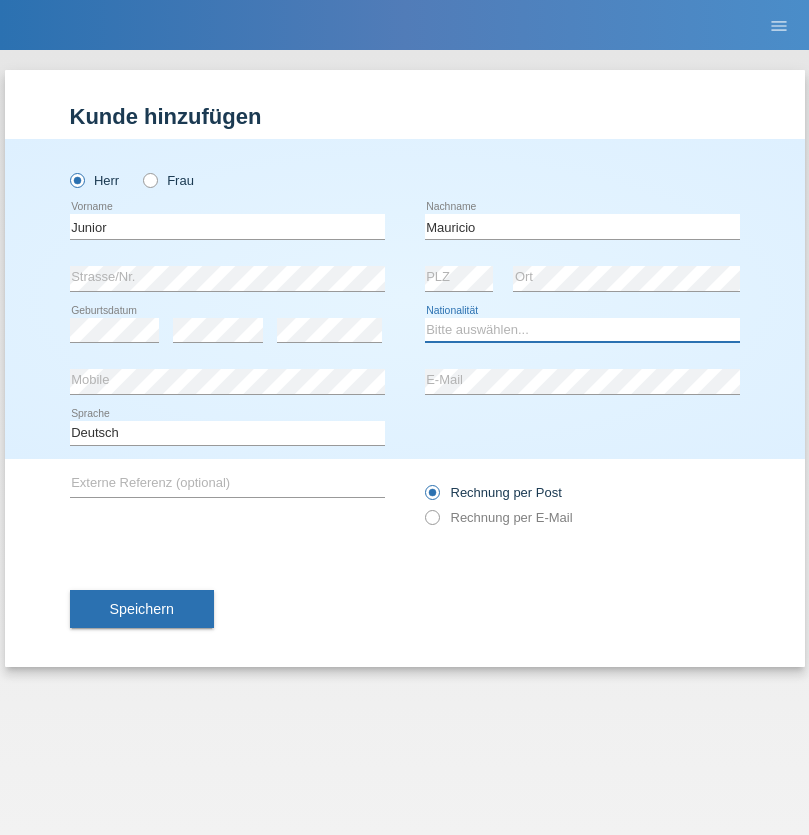select on "CH" 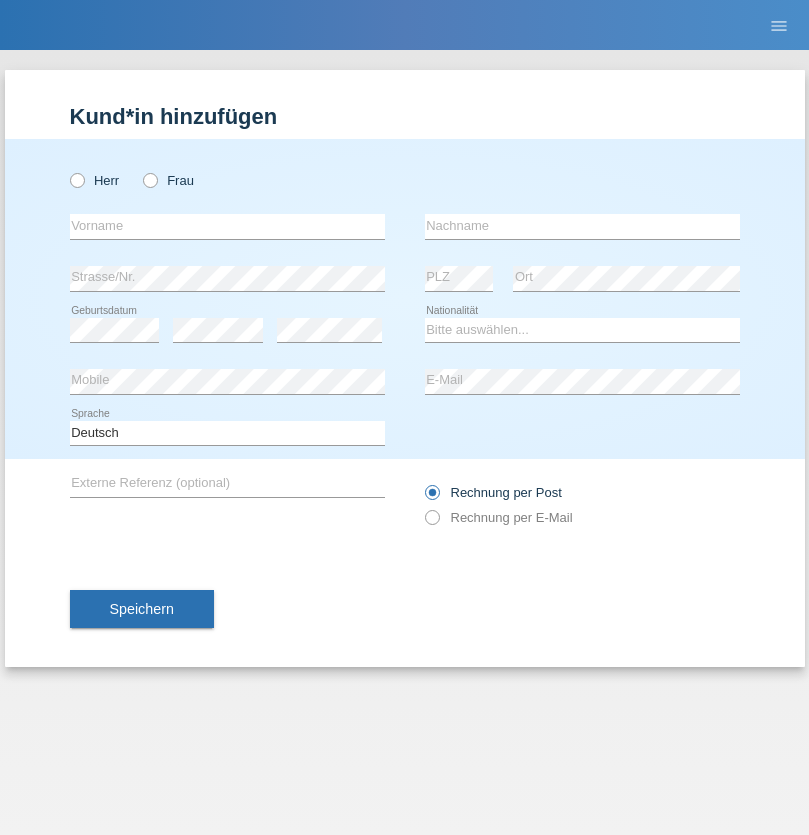 scroll, scrollTop: 0, scrollLeft: 0, axis: both 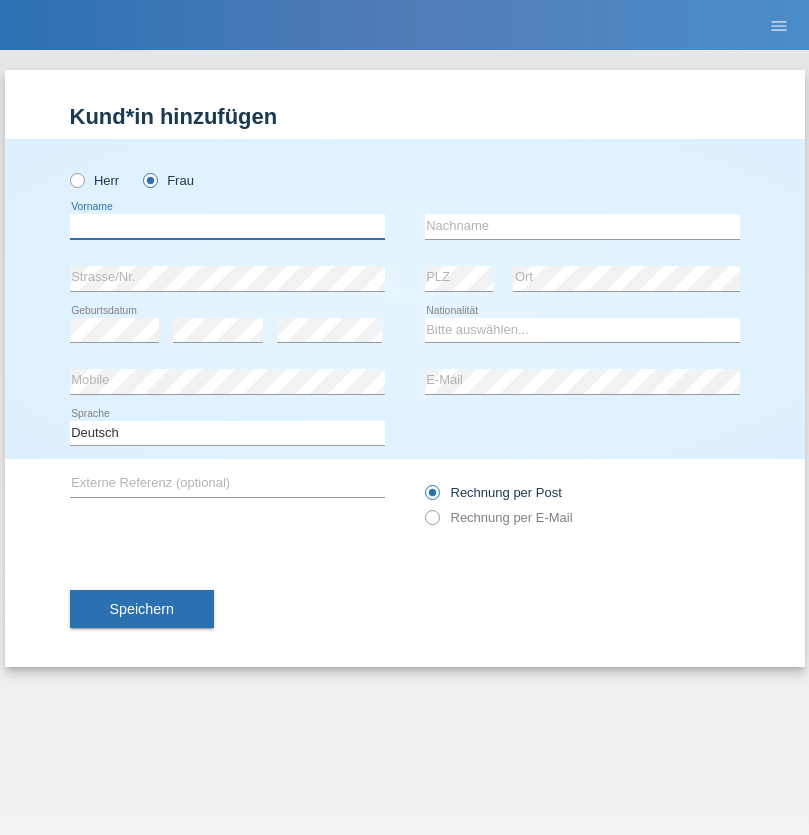 click at bounding box center (227, 226) 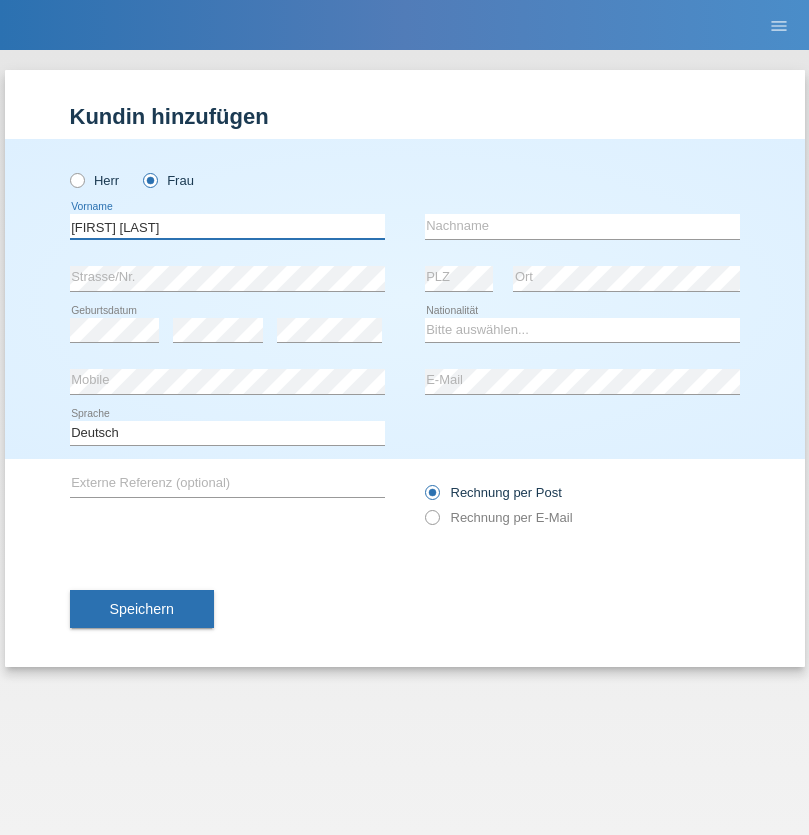 type on "[FIRST] [LAST]" 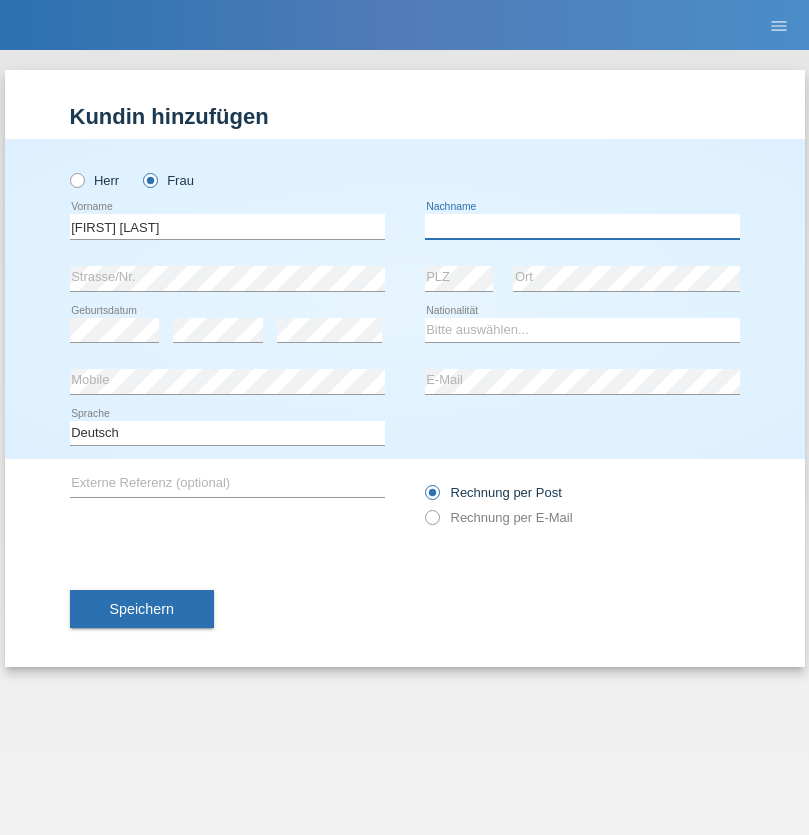 click at bounding box center (582, 226) 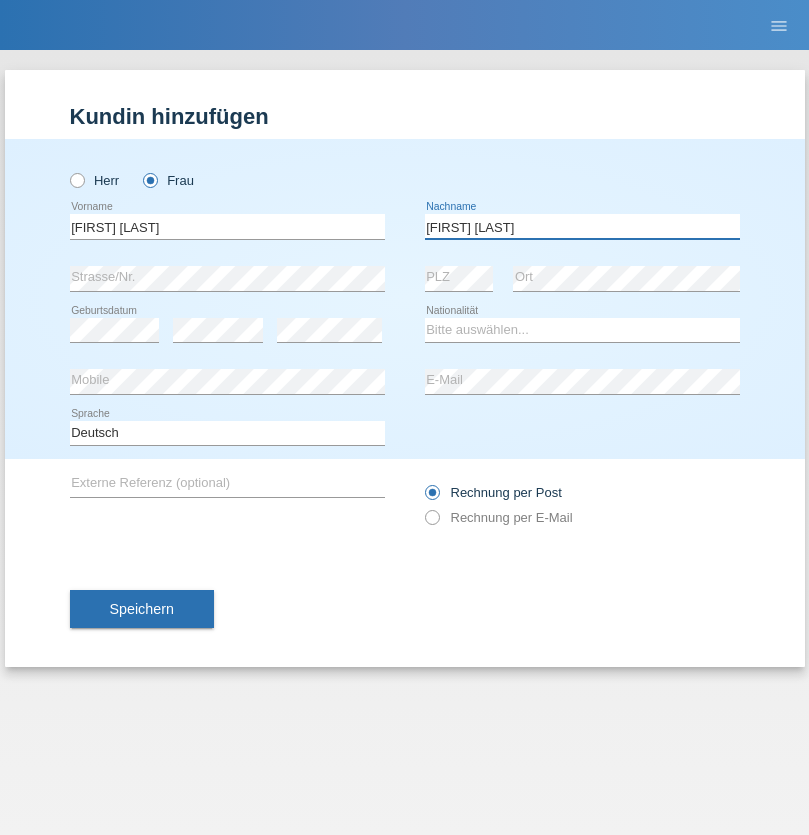type on "[FIRST] [LAST]" 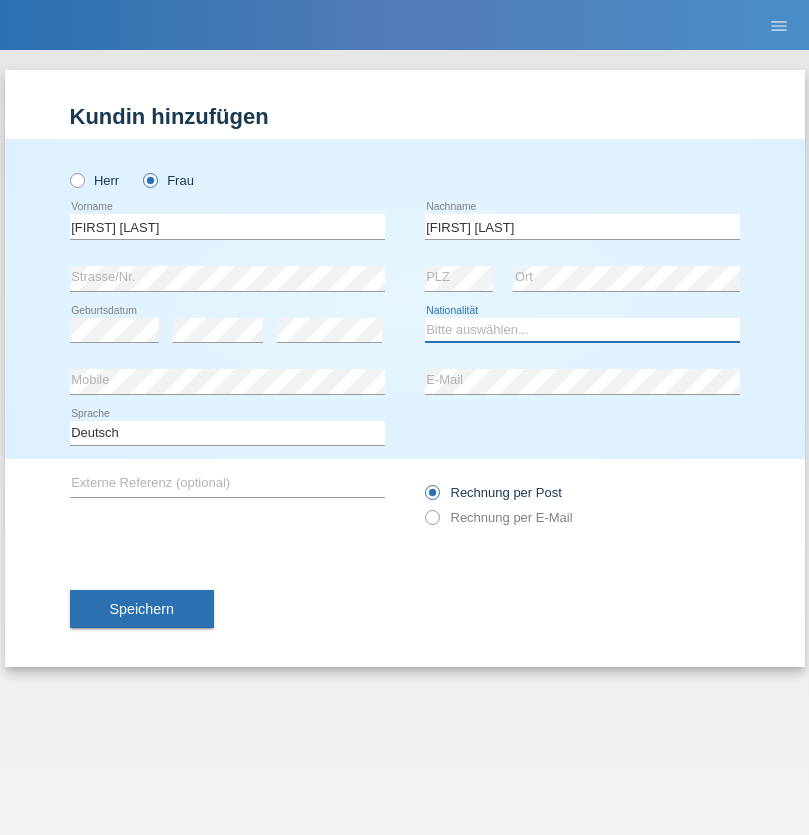 select on "CH" 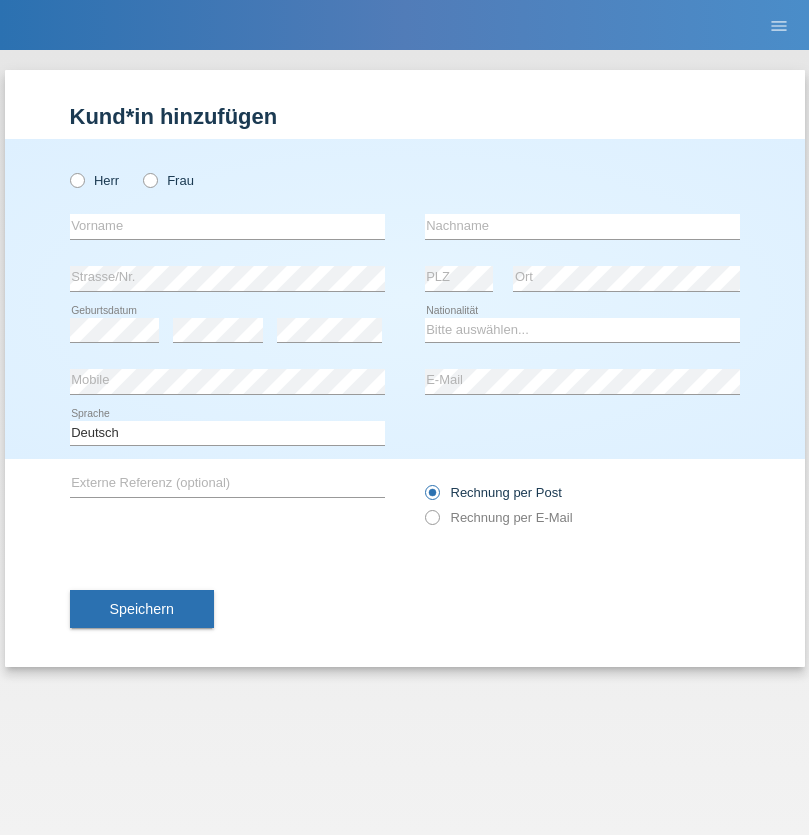scroll, scrollTop: 0, scrollLeft: 0, axis: both 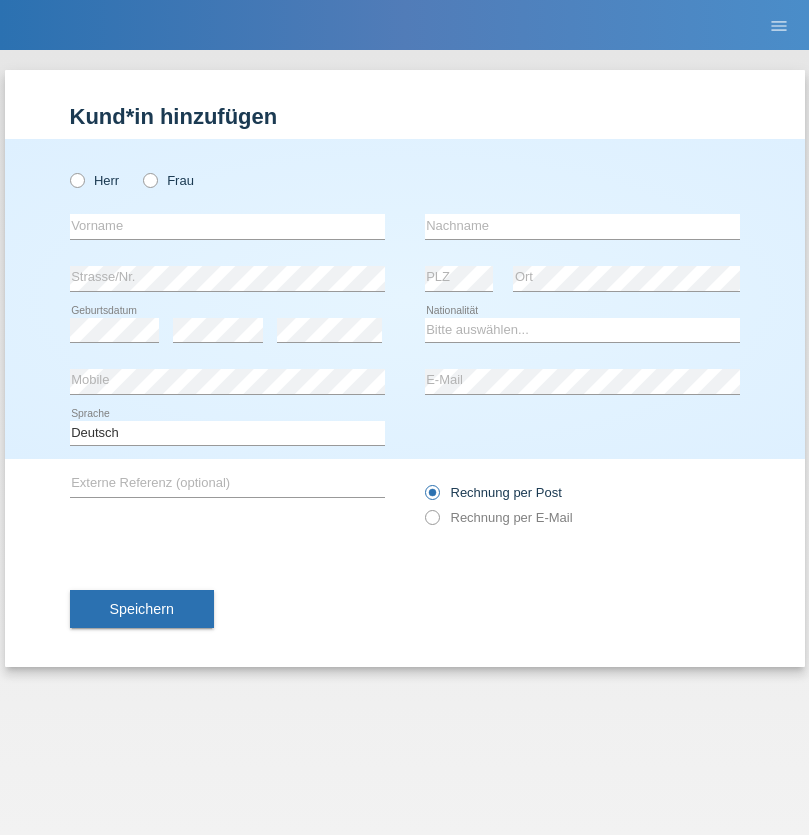 radio on "true" 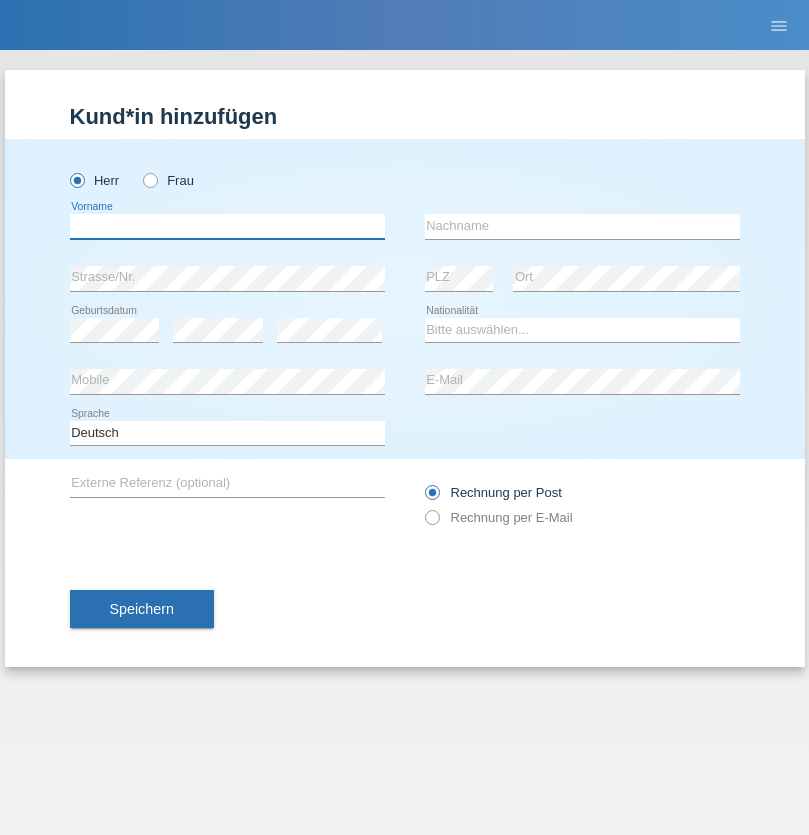 click at bounding box center (227, 226) 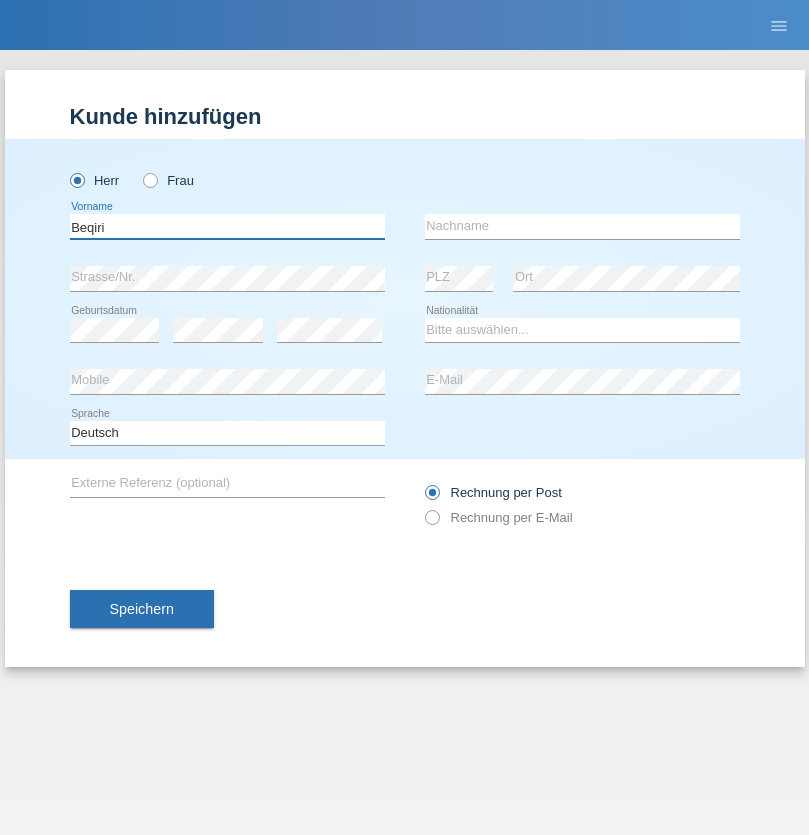type on "Beqiri" 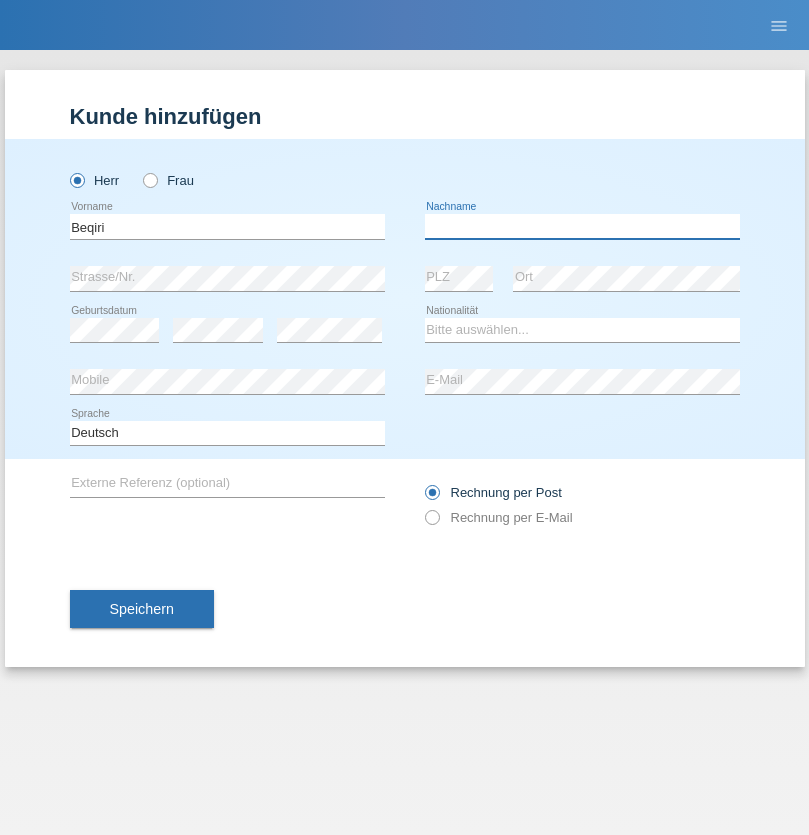 click at bounding box center (582, 226) 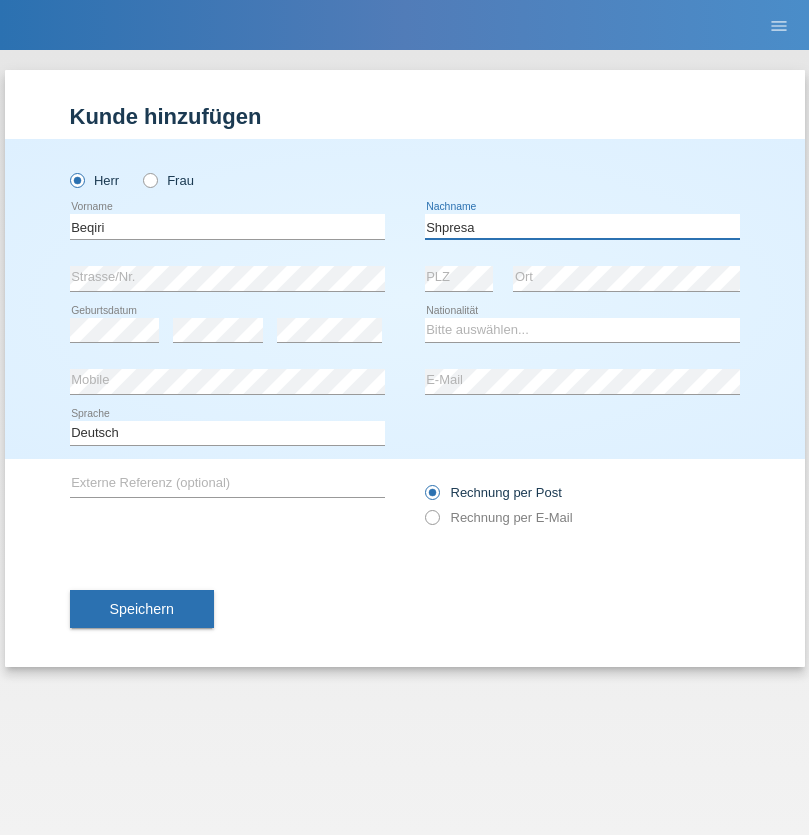 type on "Shpresa" 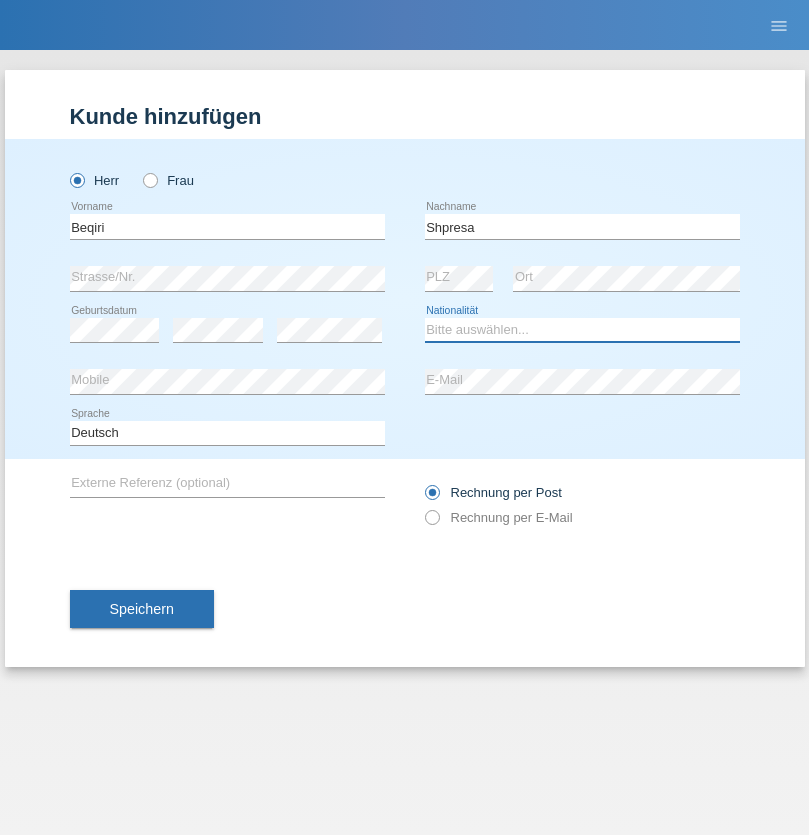 select on "XK" 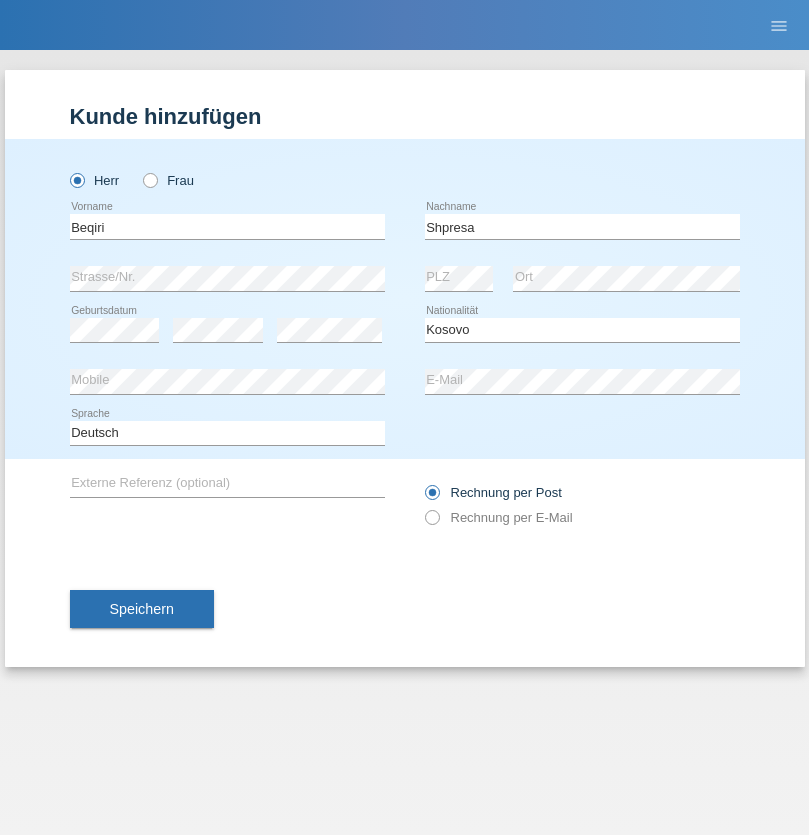 select on "C" 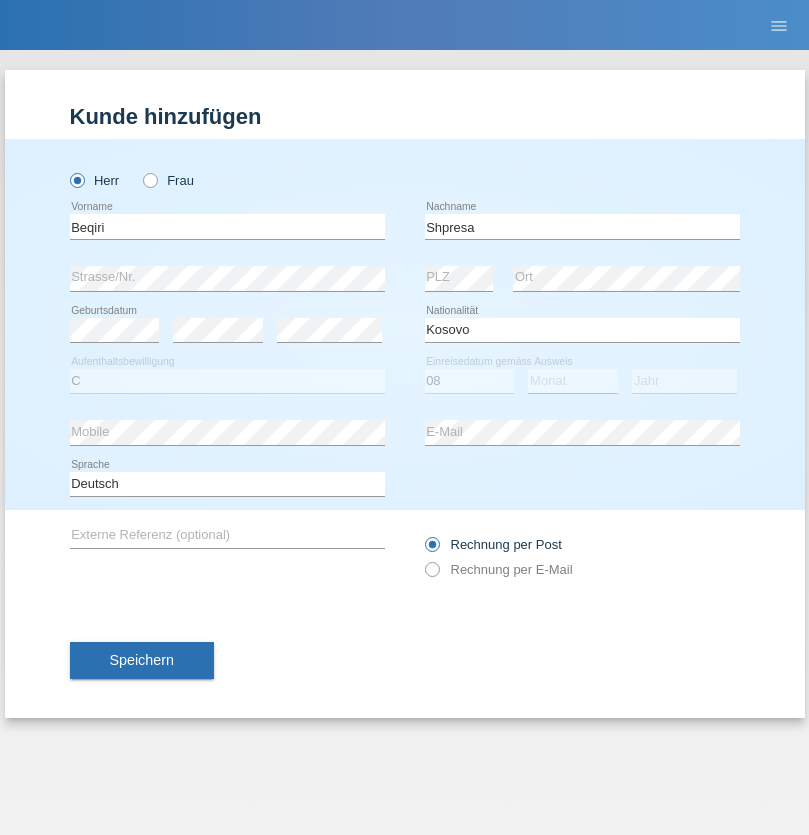 select on "02" 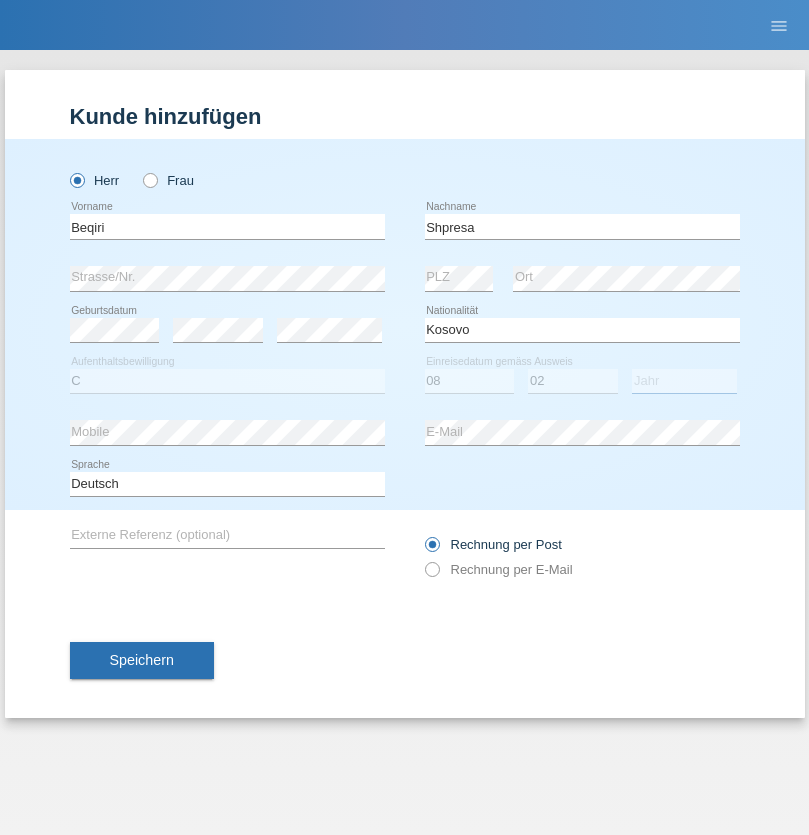 select on "1979" 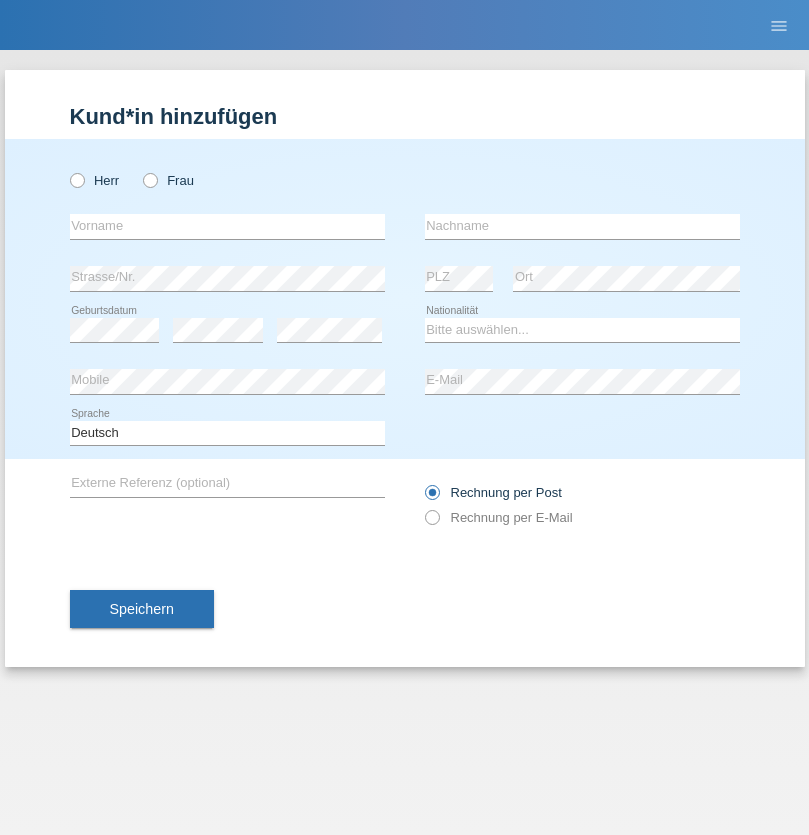 scroll, scrollTop: 0, scrollLeft: 0, axis: both 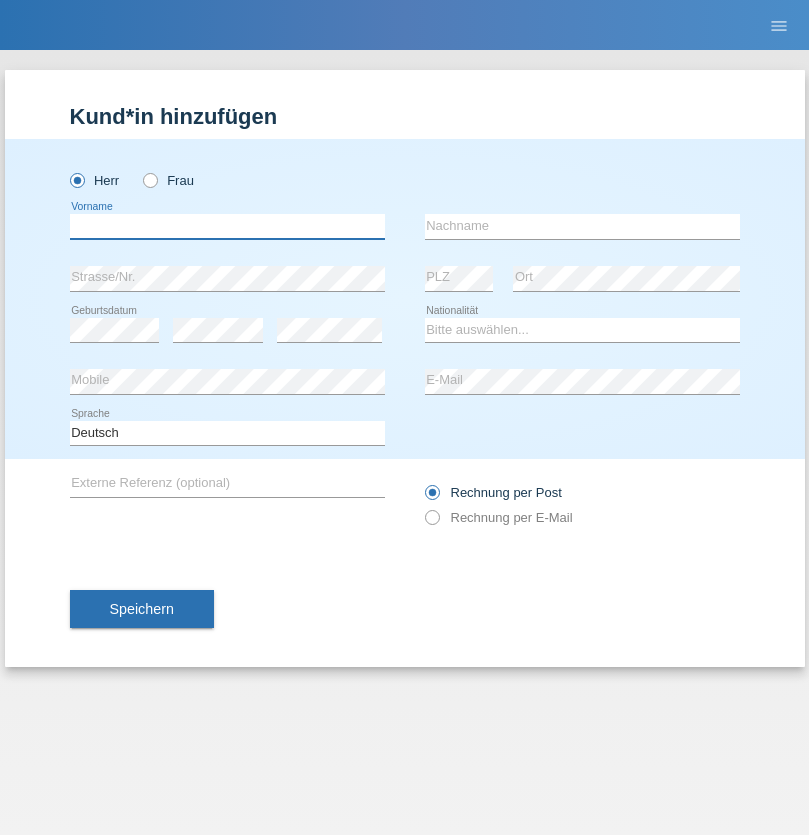 click at bounding box center (227, 226) 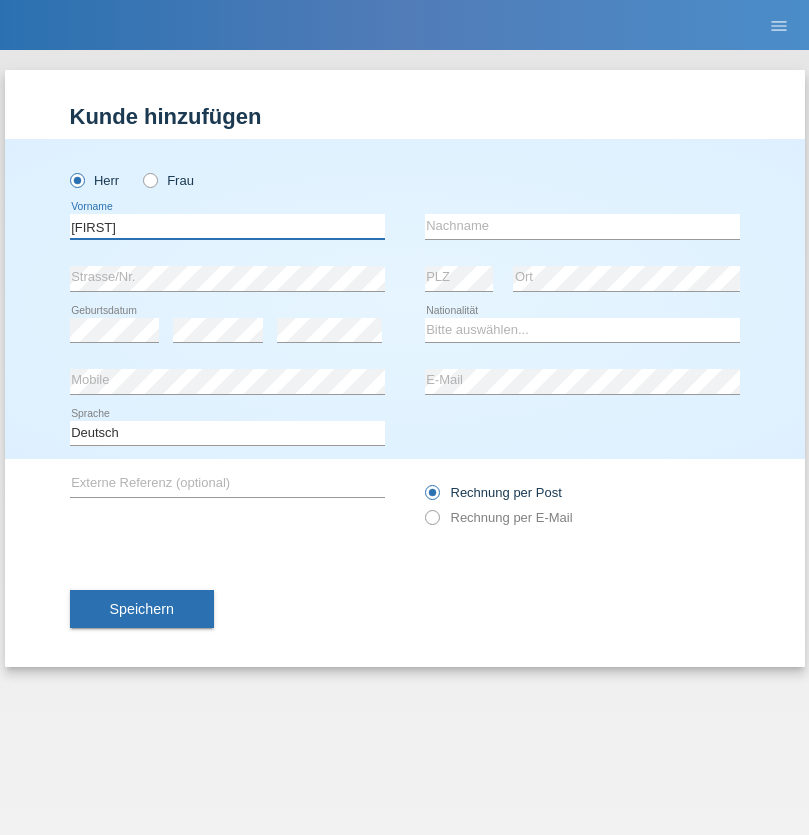 type on "[FIRST]" 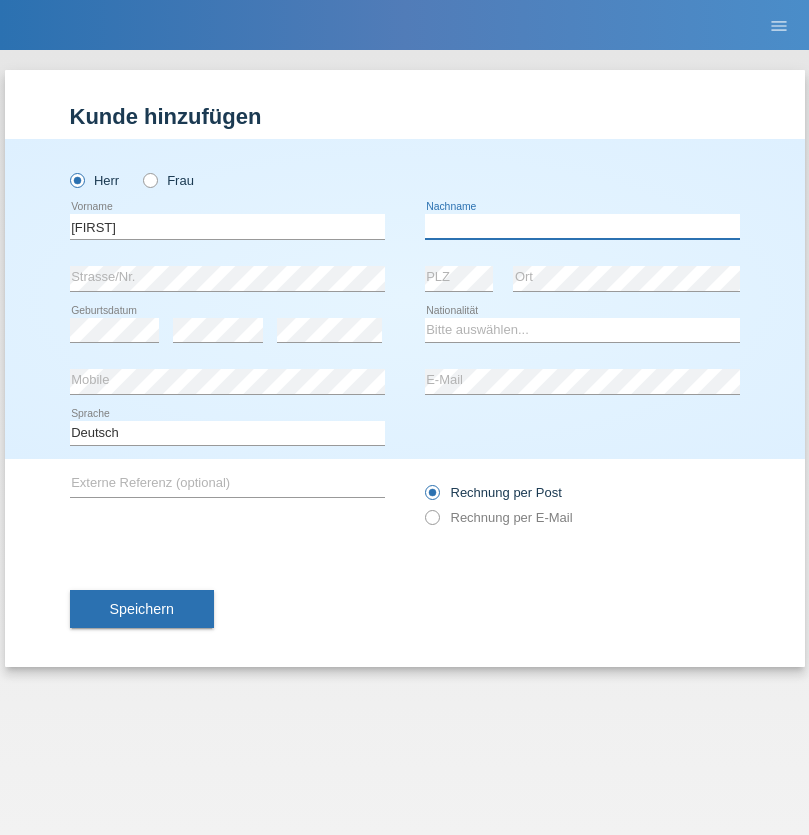 click at bounding box center (582, 226) 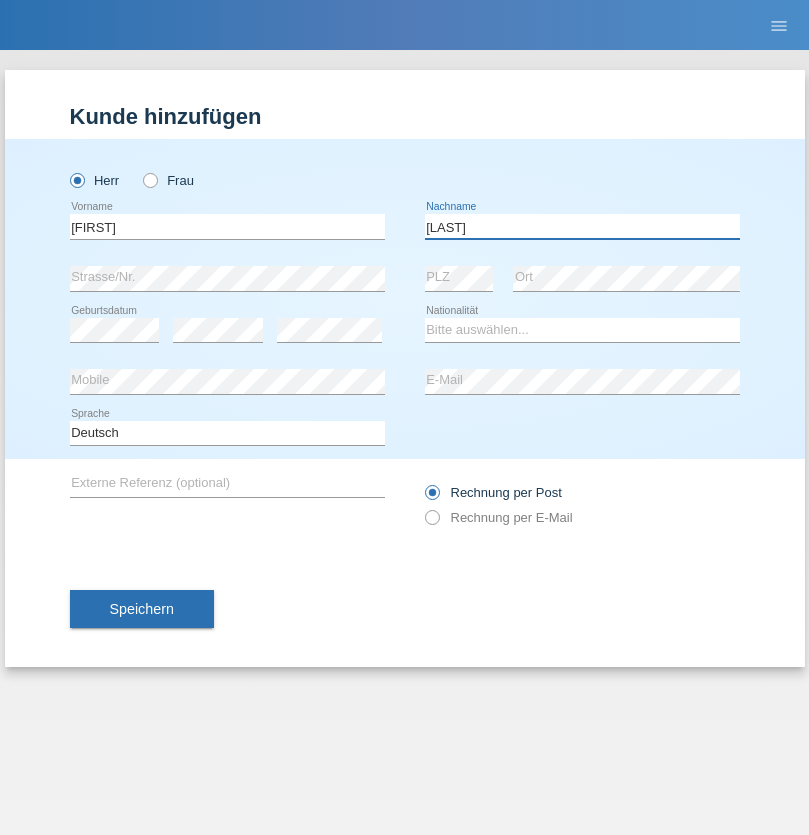 type on "[LAST]" 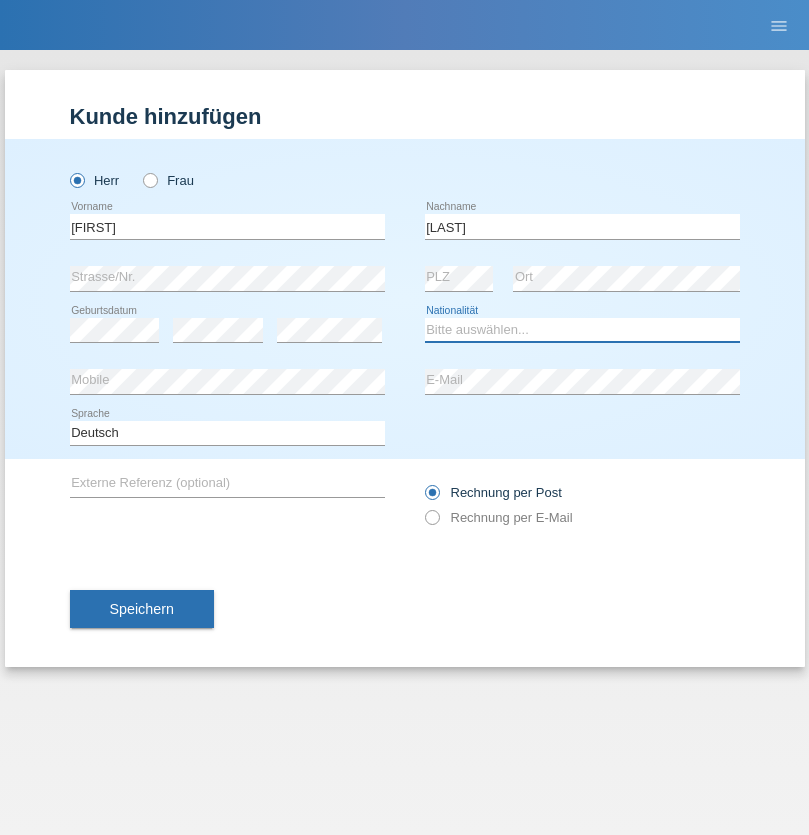 select on "CH" 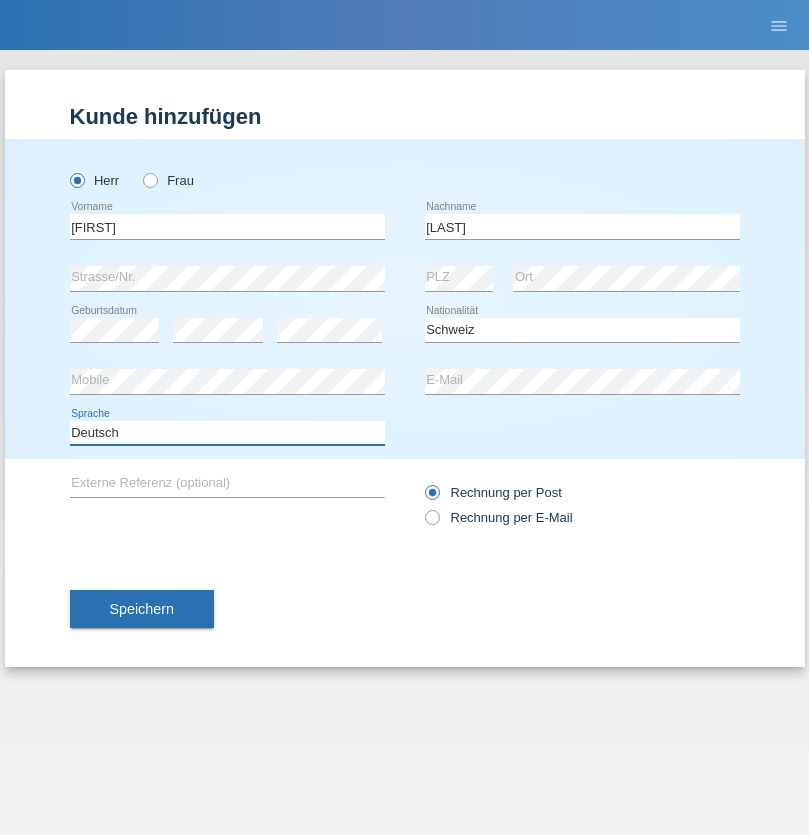 select on "en" 